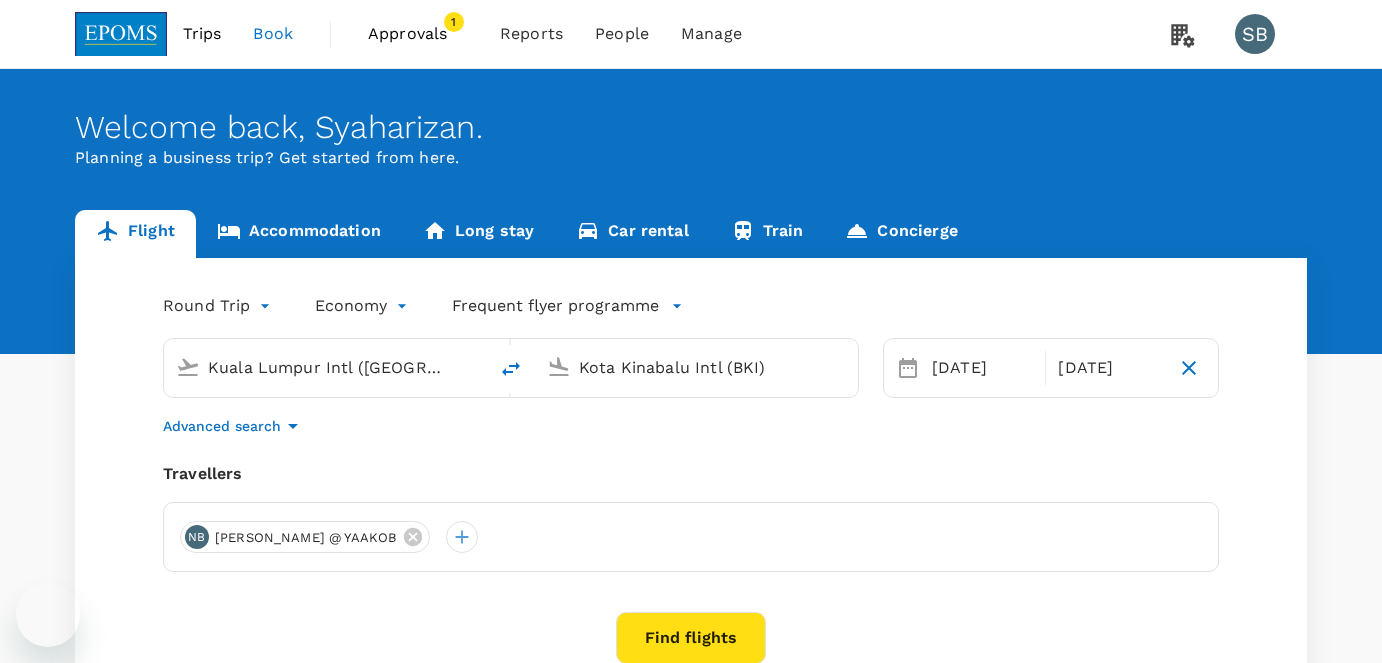 scroll, scrollTop: 0, scrollLeft: 0, axis: both 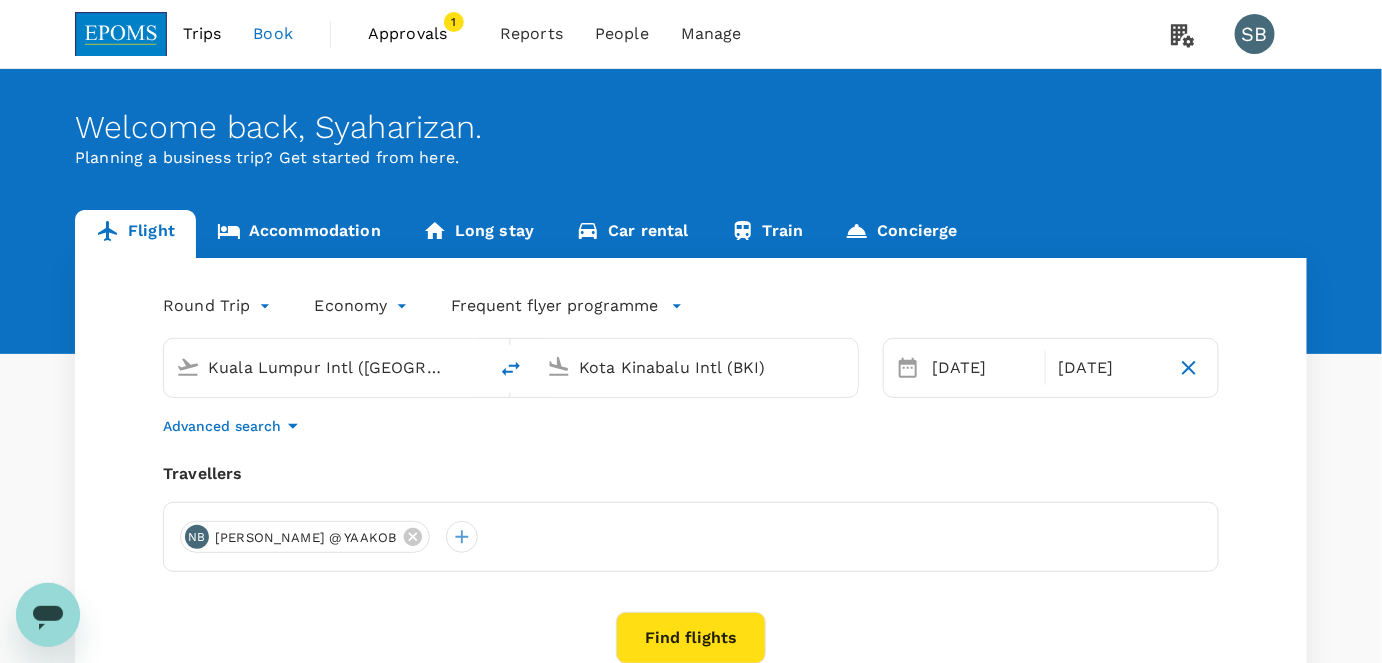 click on "Approvals" at bounding box center [418, 34] 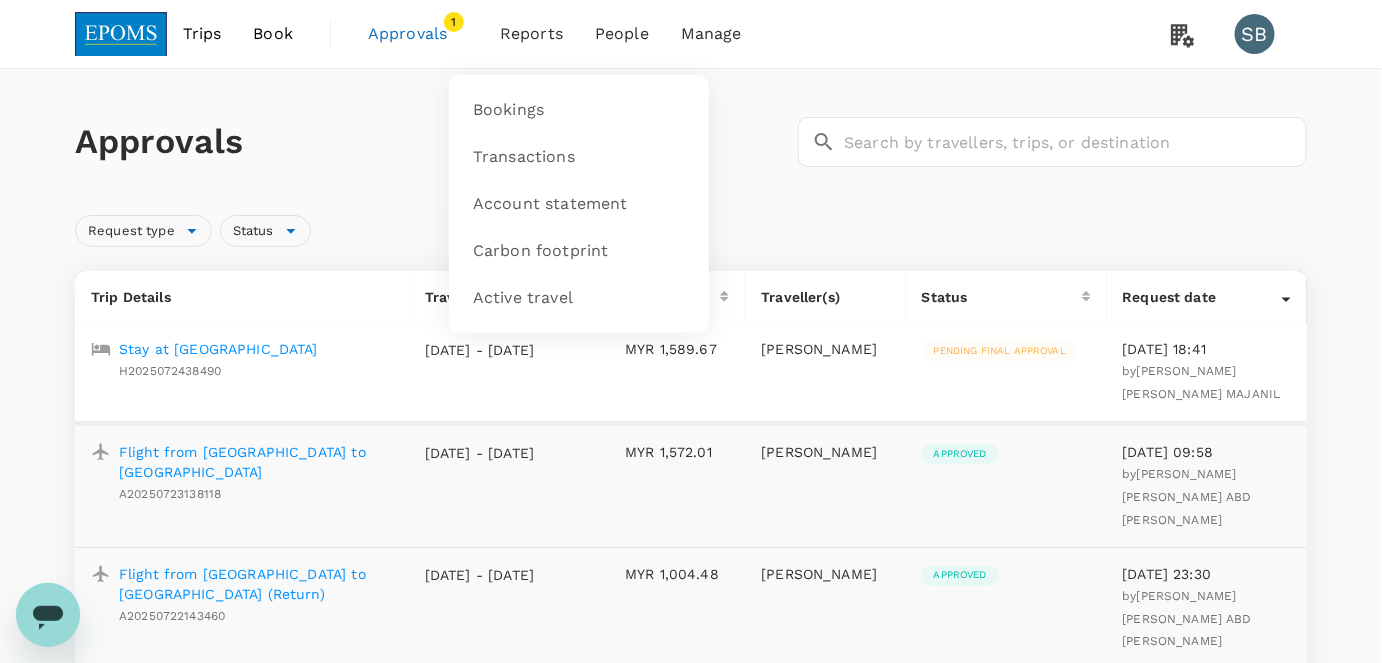 click on "Reports" at bounding box center [531, 34] 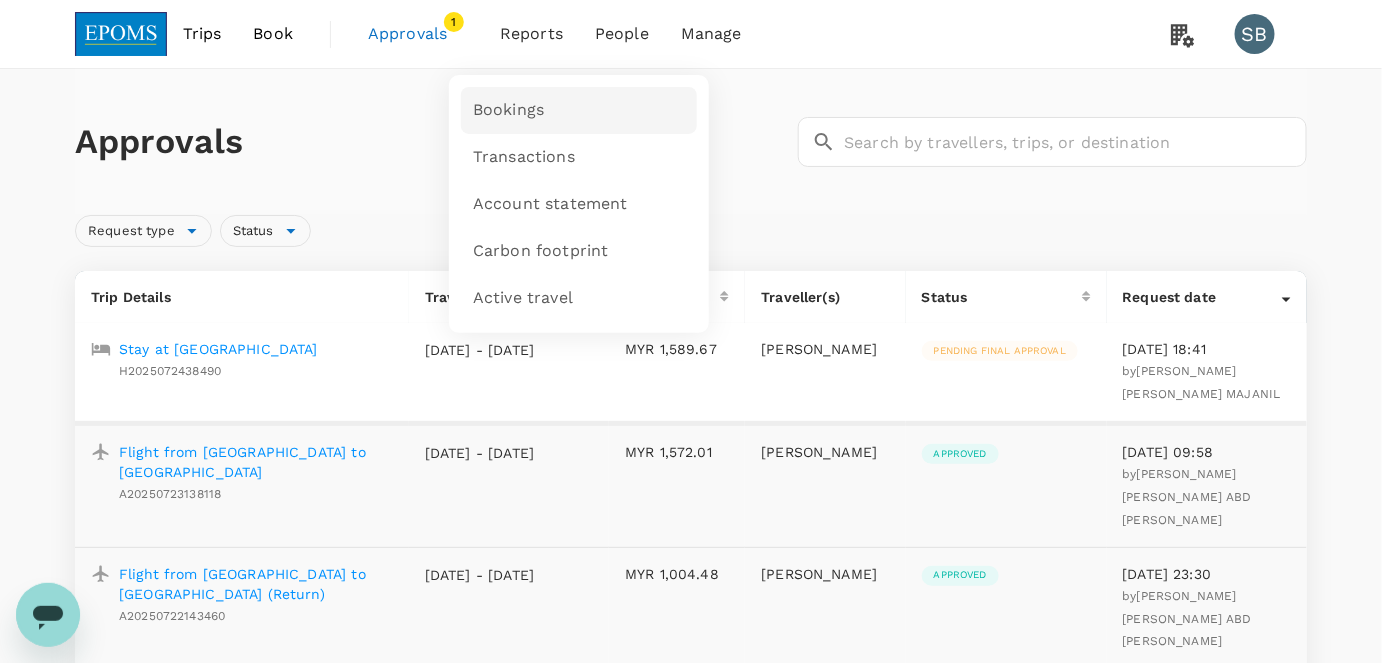 click on "Bookings" at bounding box center (508, 110) 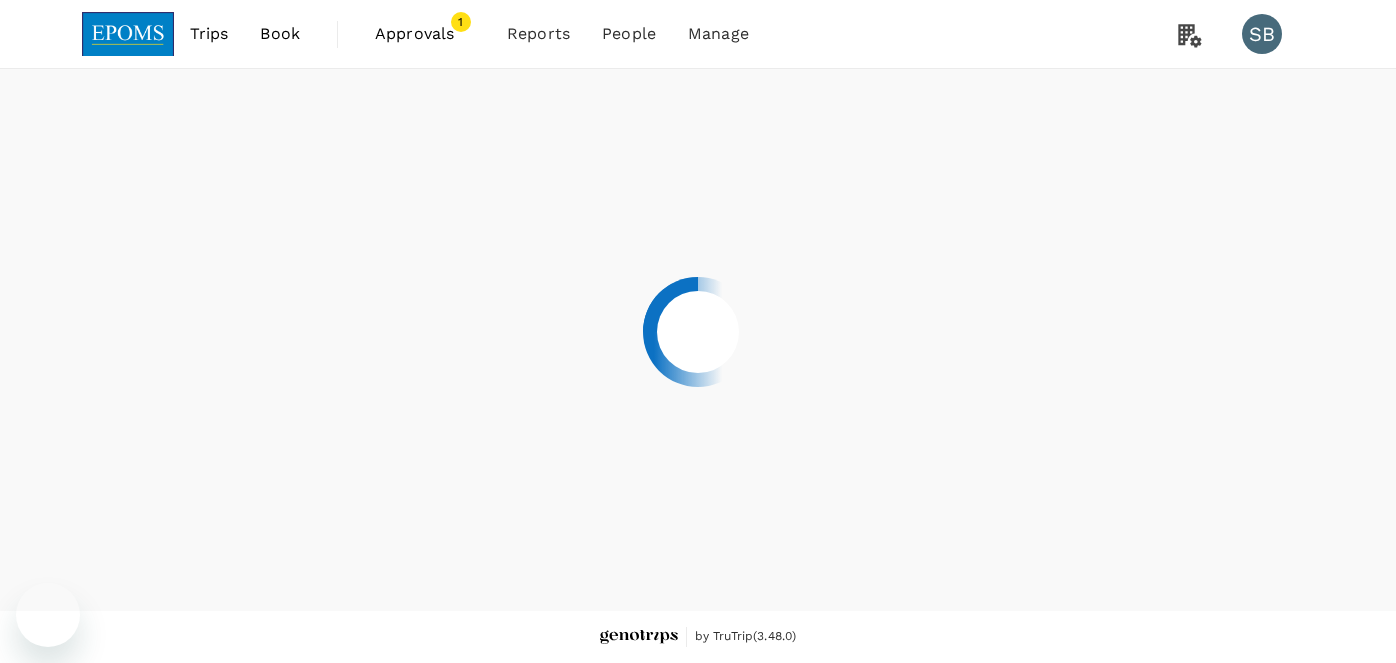 scroll, scrollTop: 0, scrollLeft: 0, axis: both 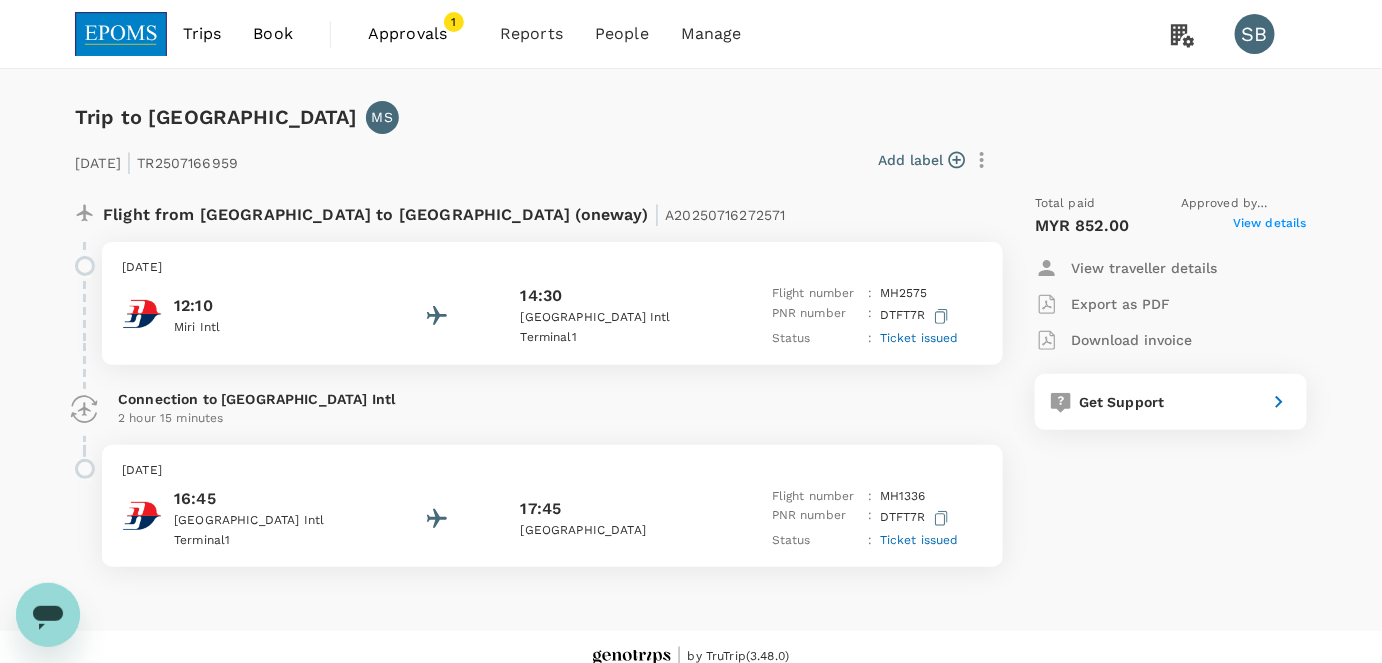 click on "Wednesday, 30 Jul 2025" at bounding box center (552, 471) 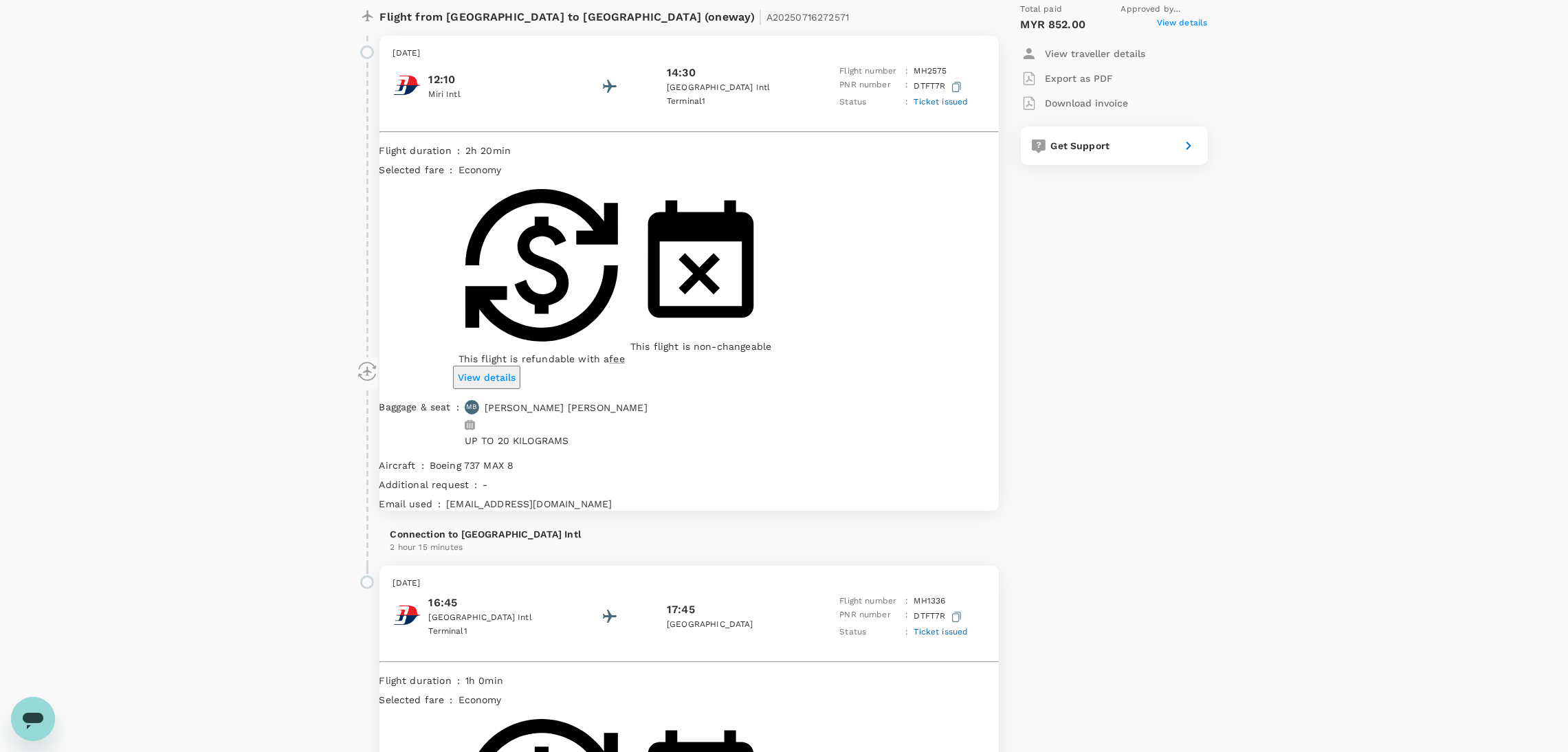 scroll, scrollTop: 158, scrollLeft: 0, axis: vertical 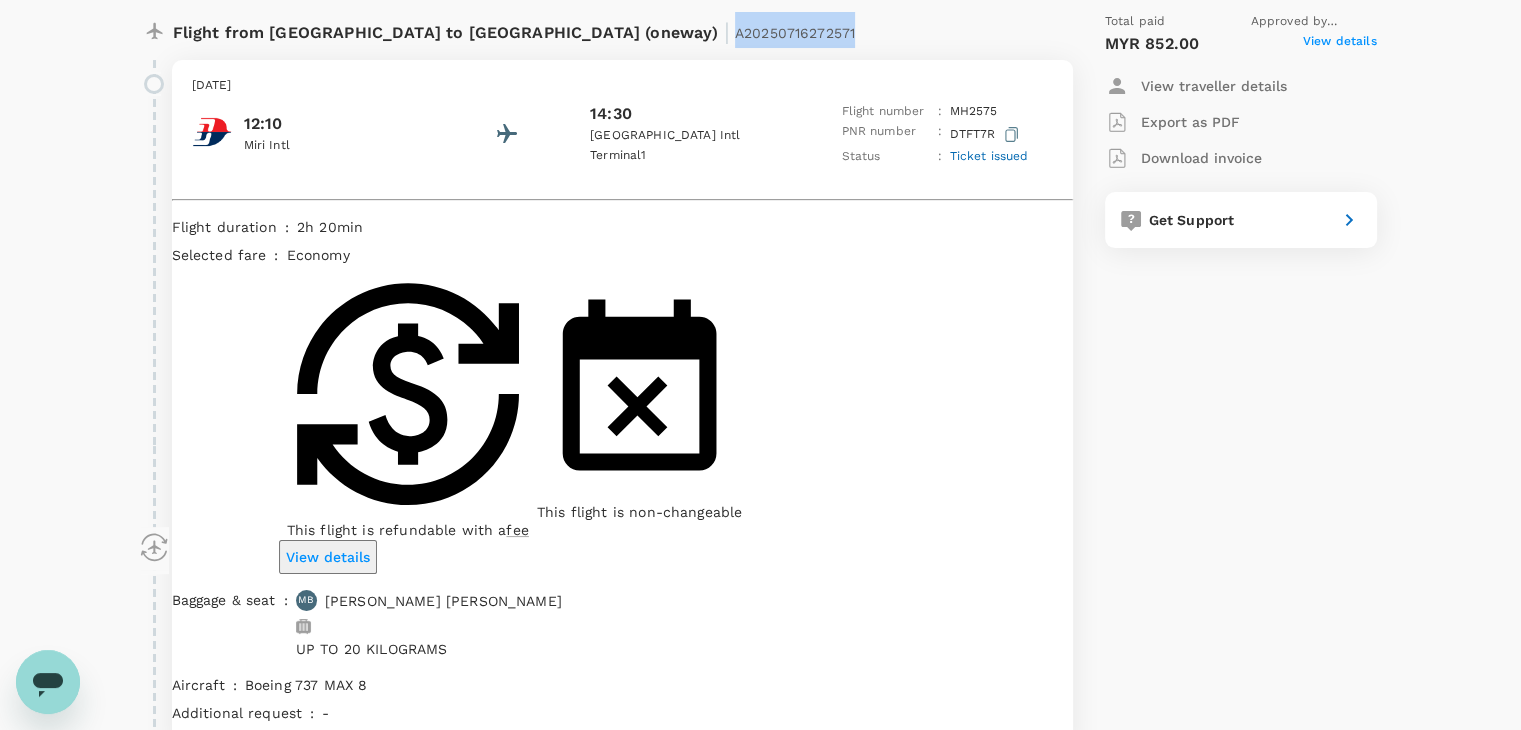 drag, startPoint x: 646, startPoint y: 32, endPoint x: 524, endPoint y: 25, distance: 122.20065 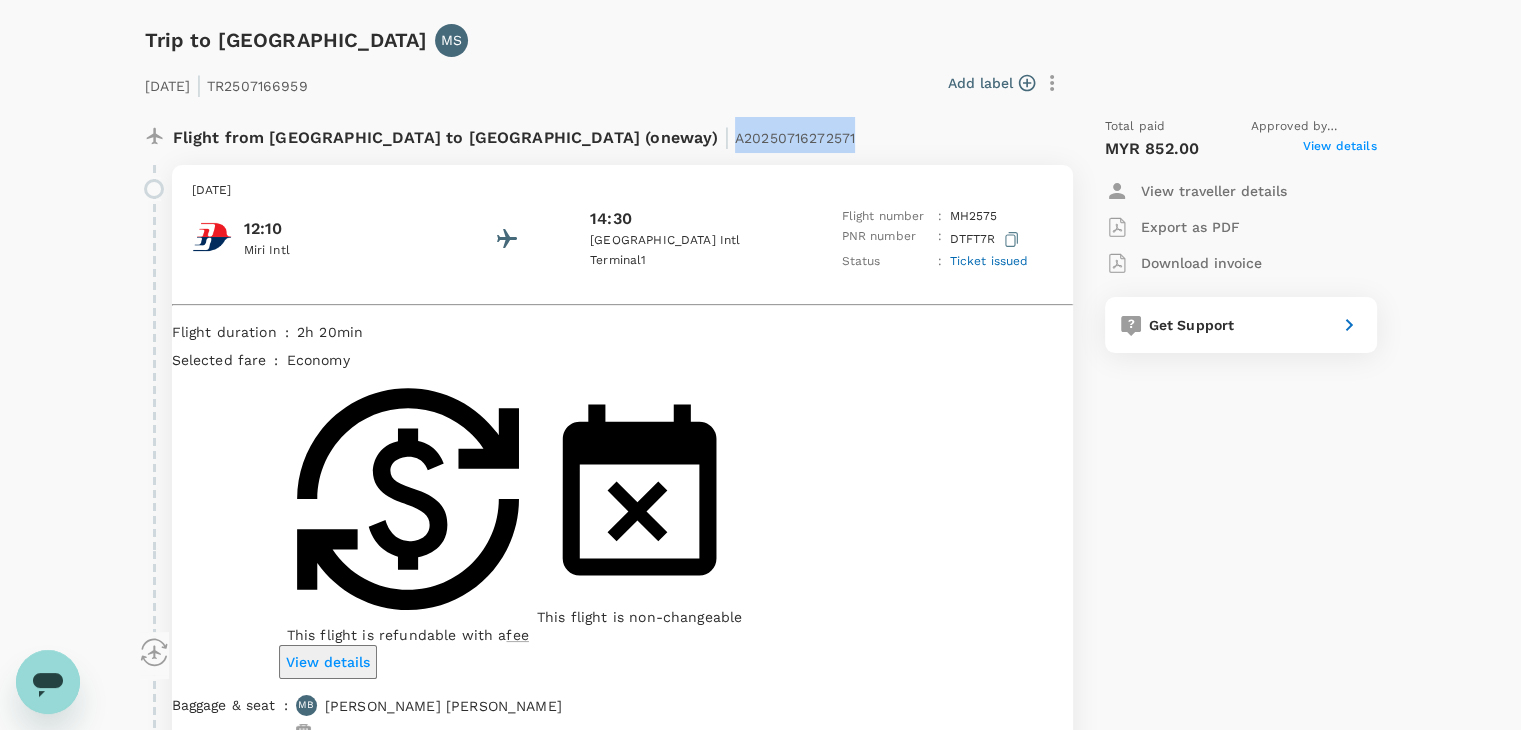 scroll, scrollTop: 0, scrollLeft: 0, axis: both 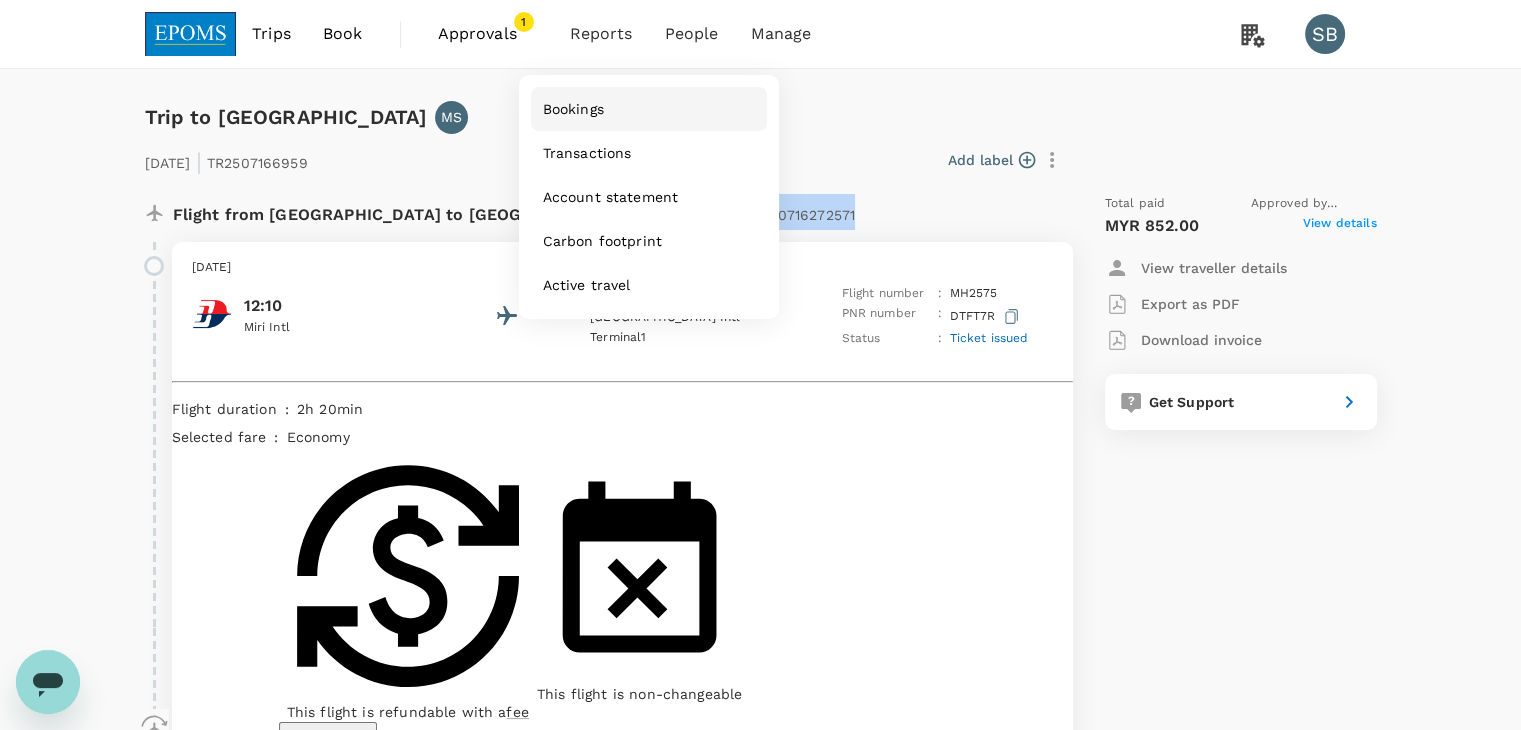 click on "Bookings" at bounding box center (573, 109) 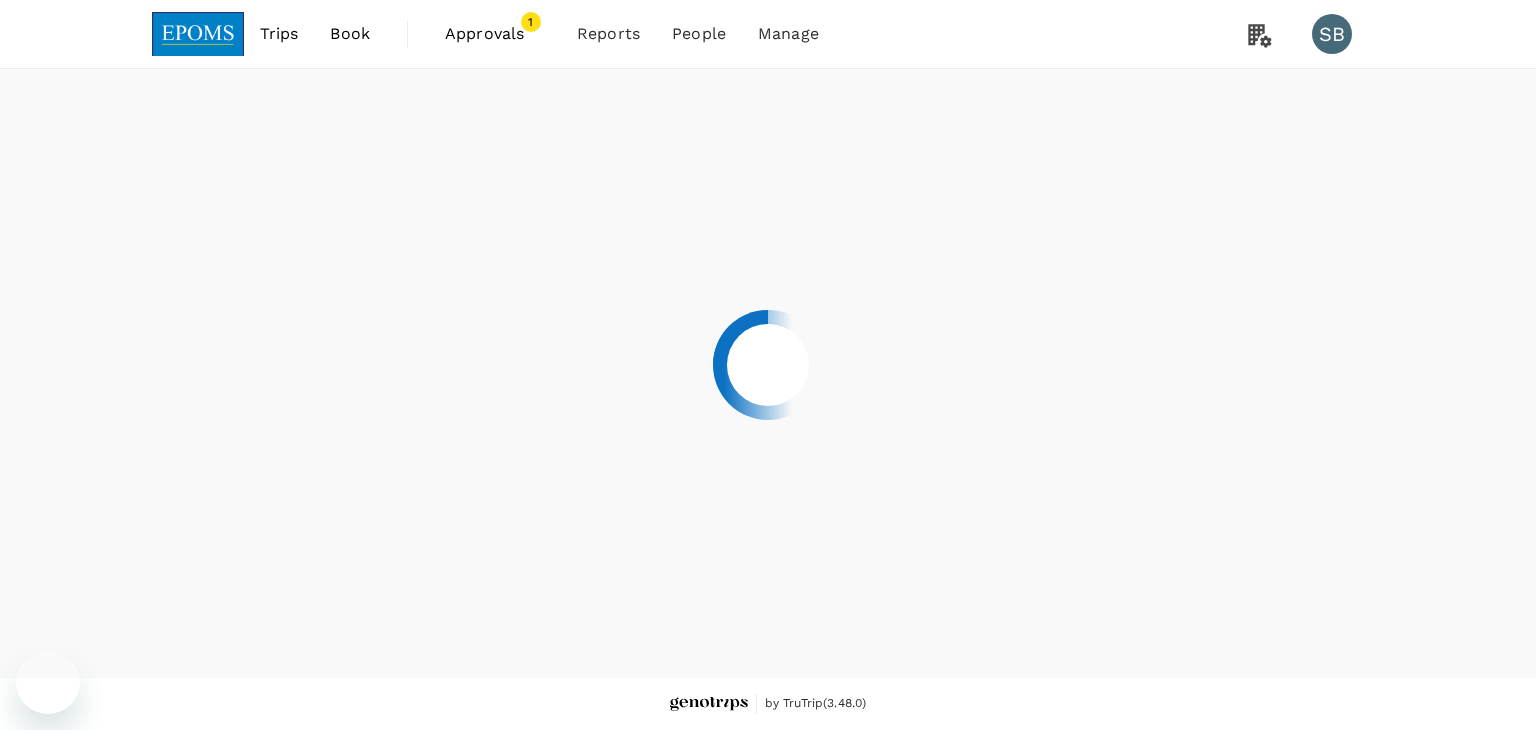 scroll, scrollTop: 0, scrollLeft: 0, axis: both 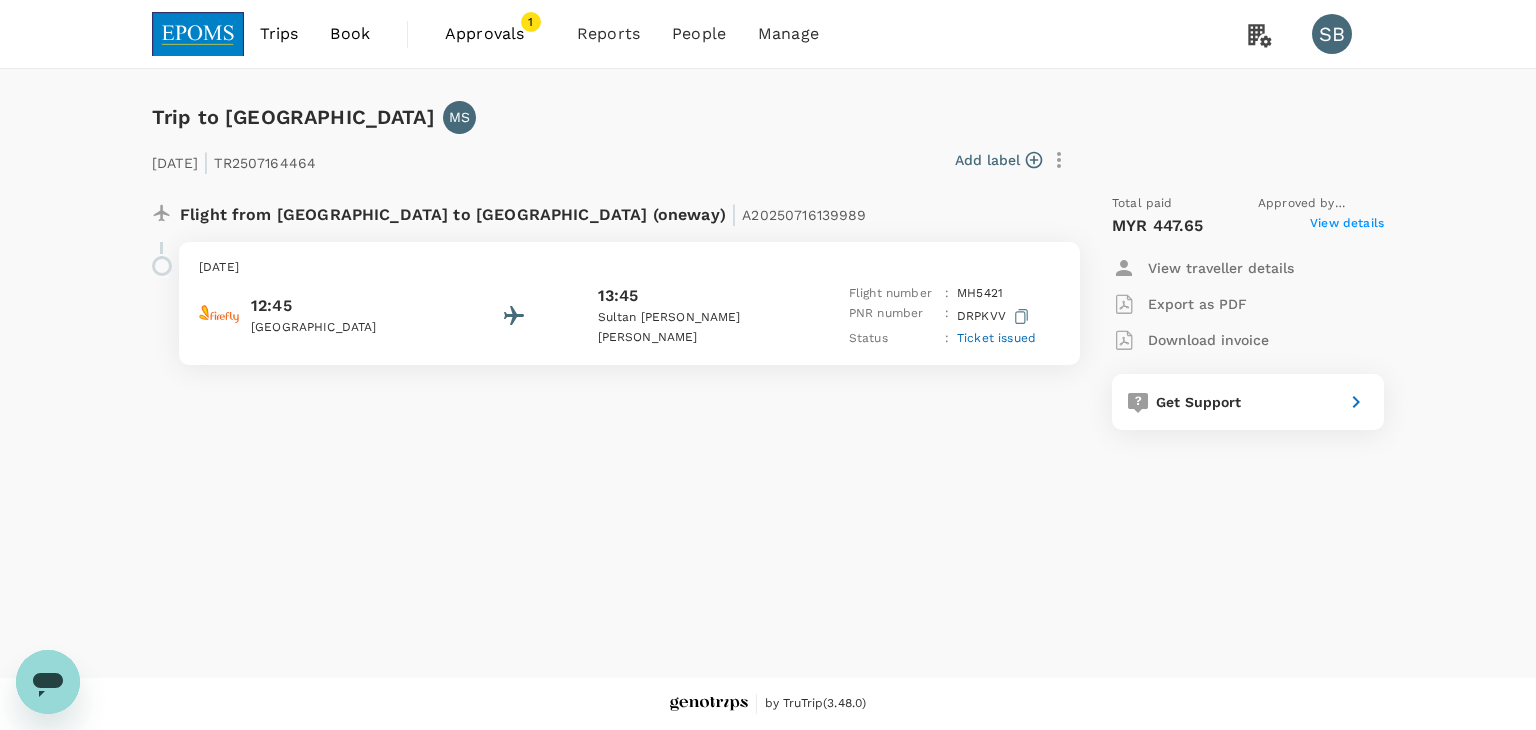 click on "[DATE]" at bounding box center [629, 268] 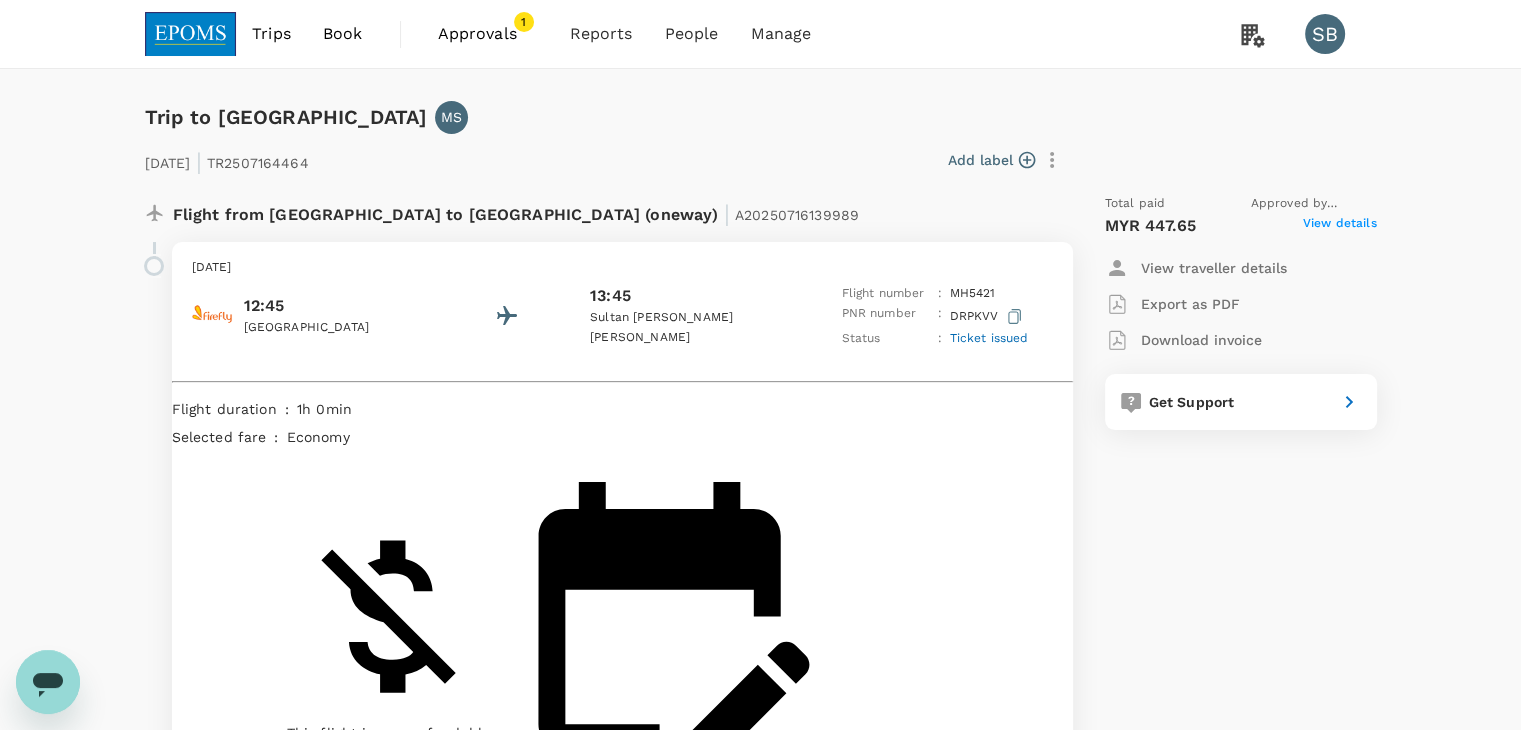 click at bounding box center [191, 34] 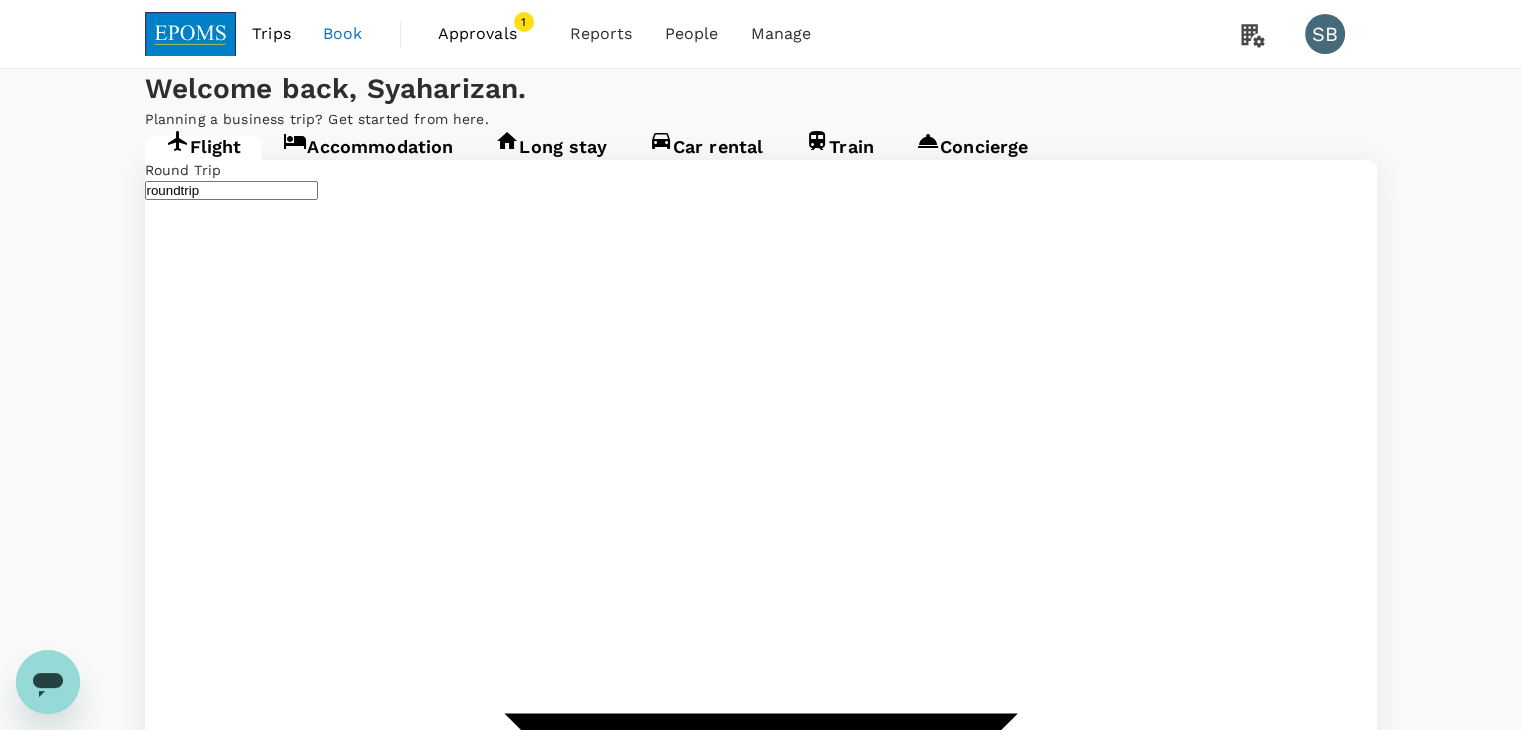 type on "Kuala Lumpur Intl ([GEOGRAPHIC_DATA])" 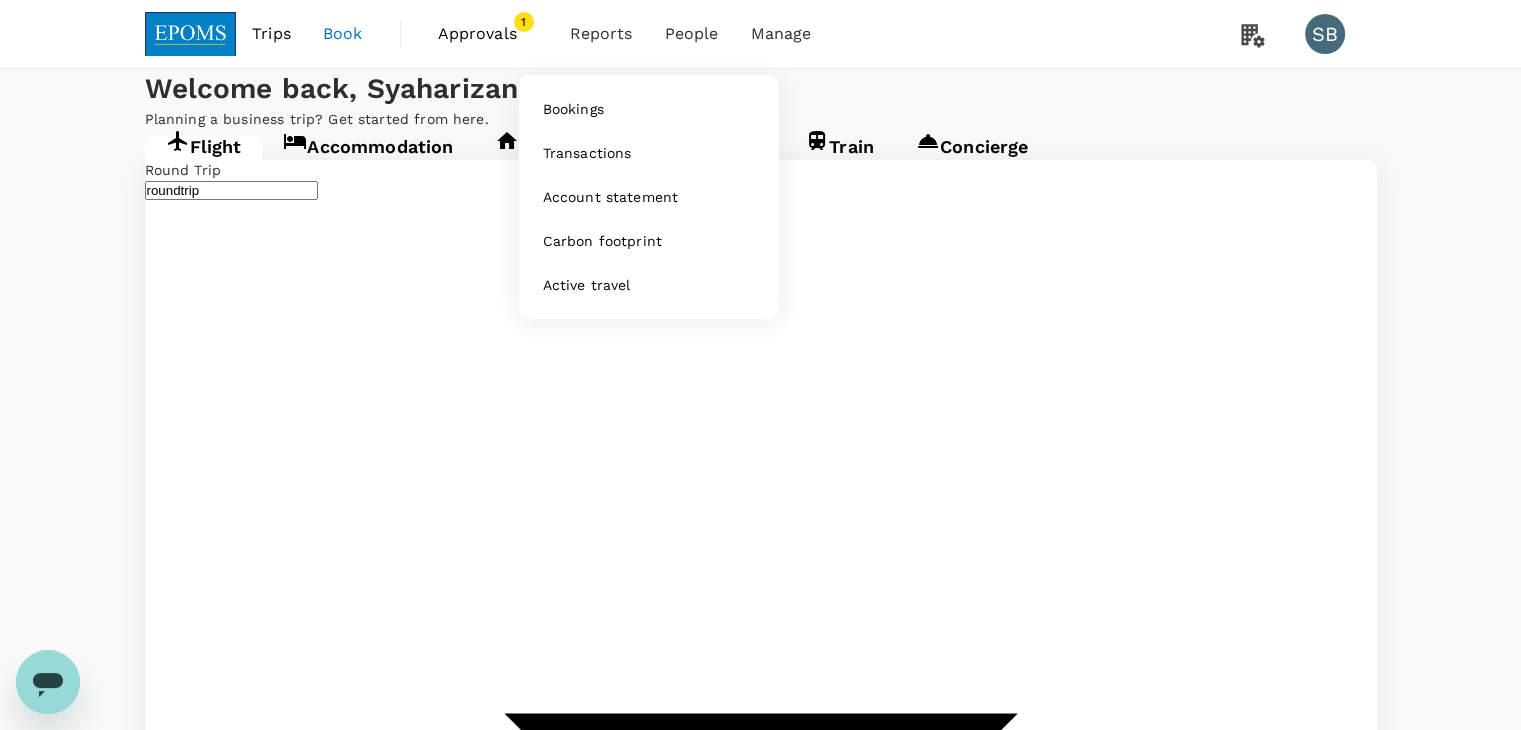 click on "Reports" at bounding box center (601, 34) 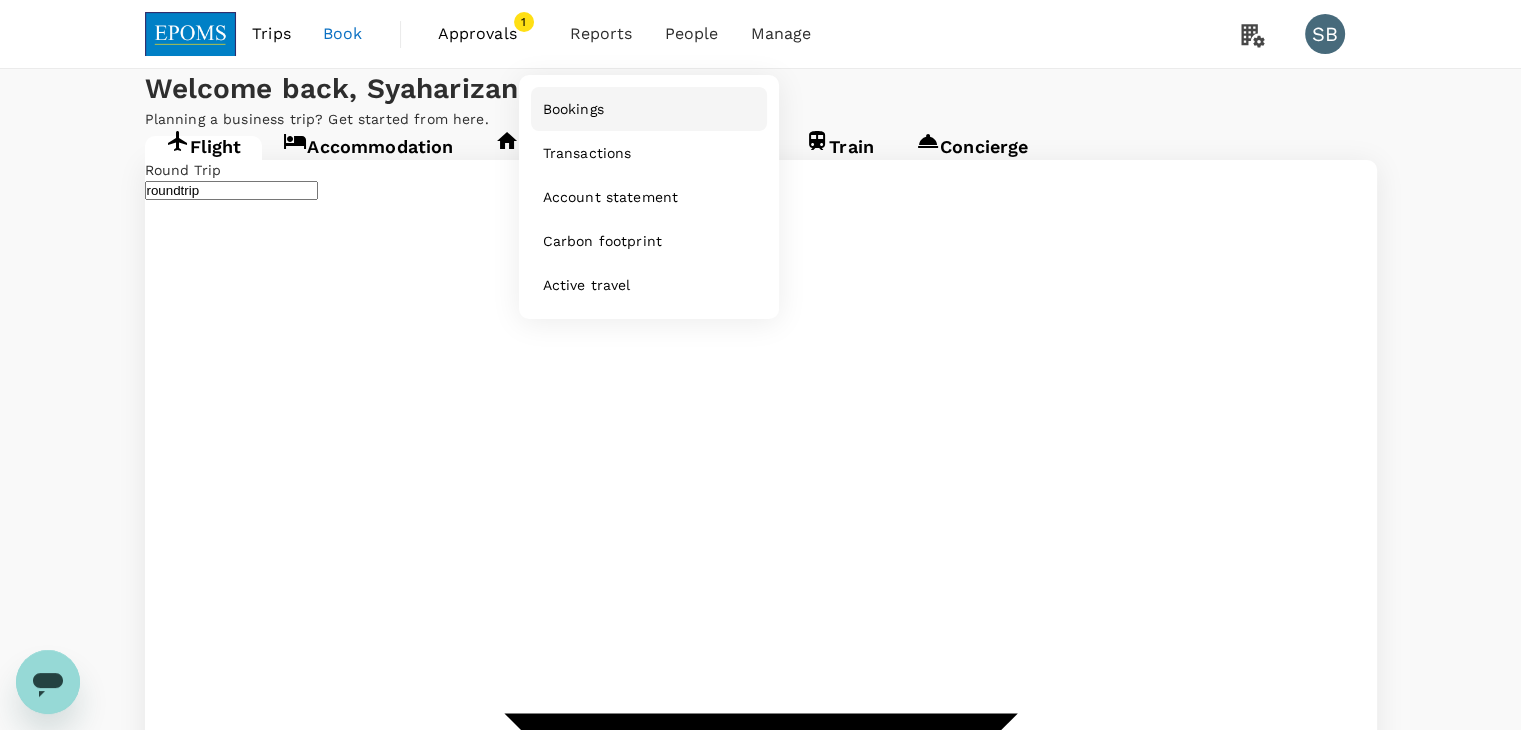 click on "Bookings" at bounding box center [649, 109] 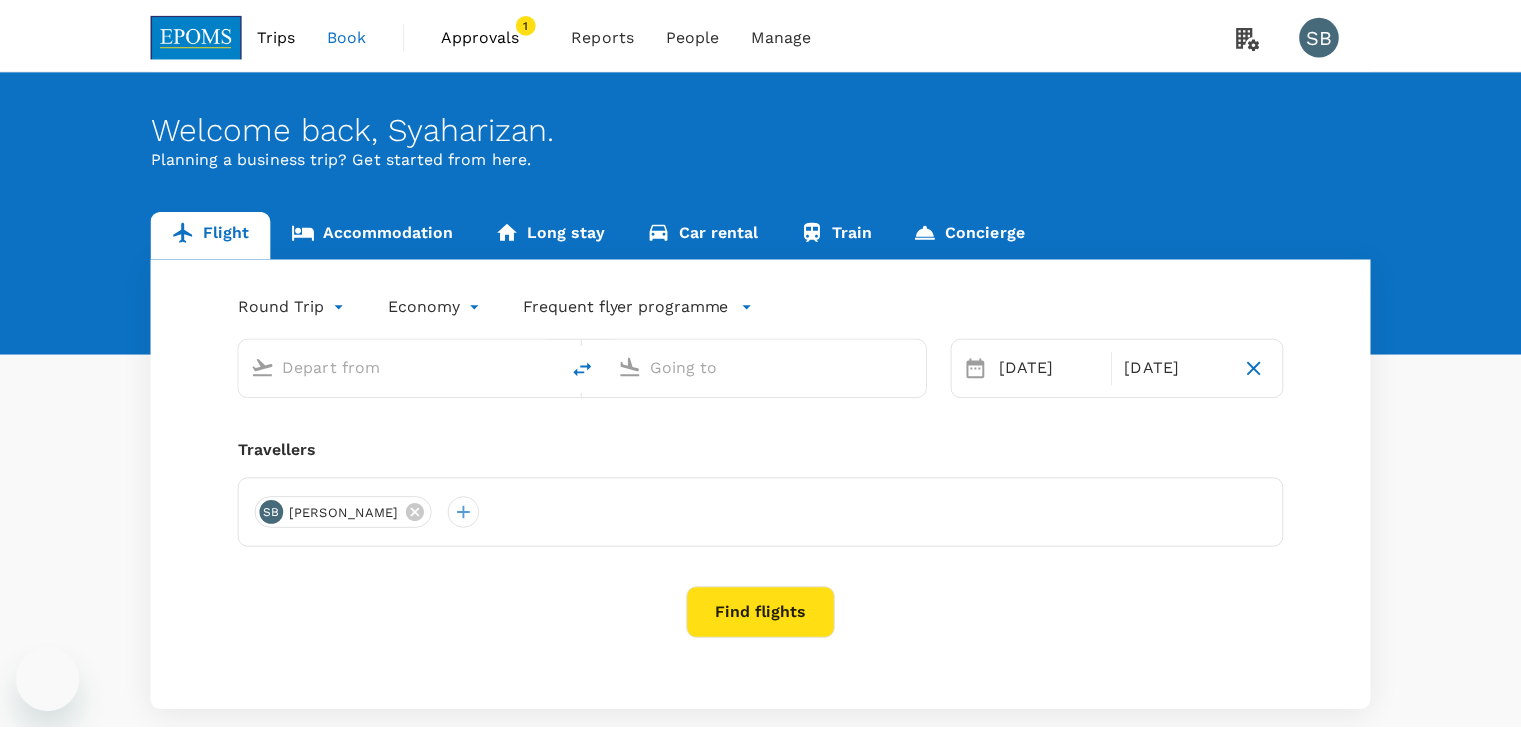 scroll, scrollTop: 0, scrollLeft: 0, axis: both 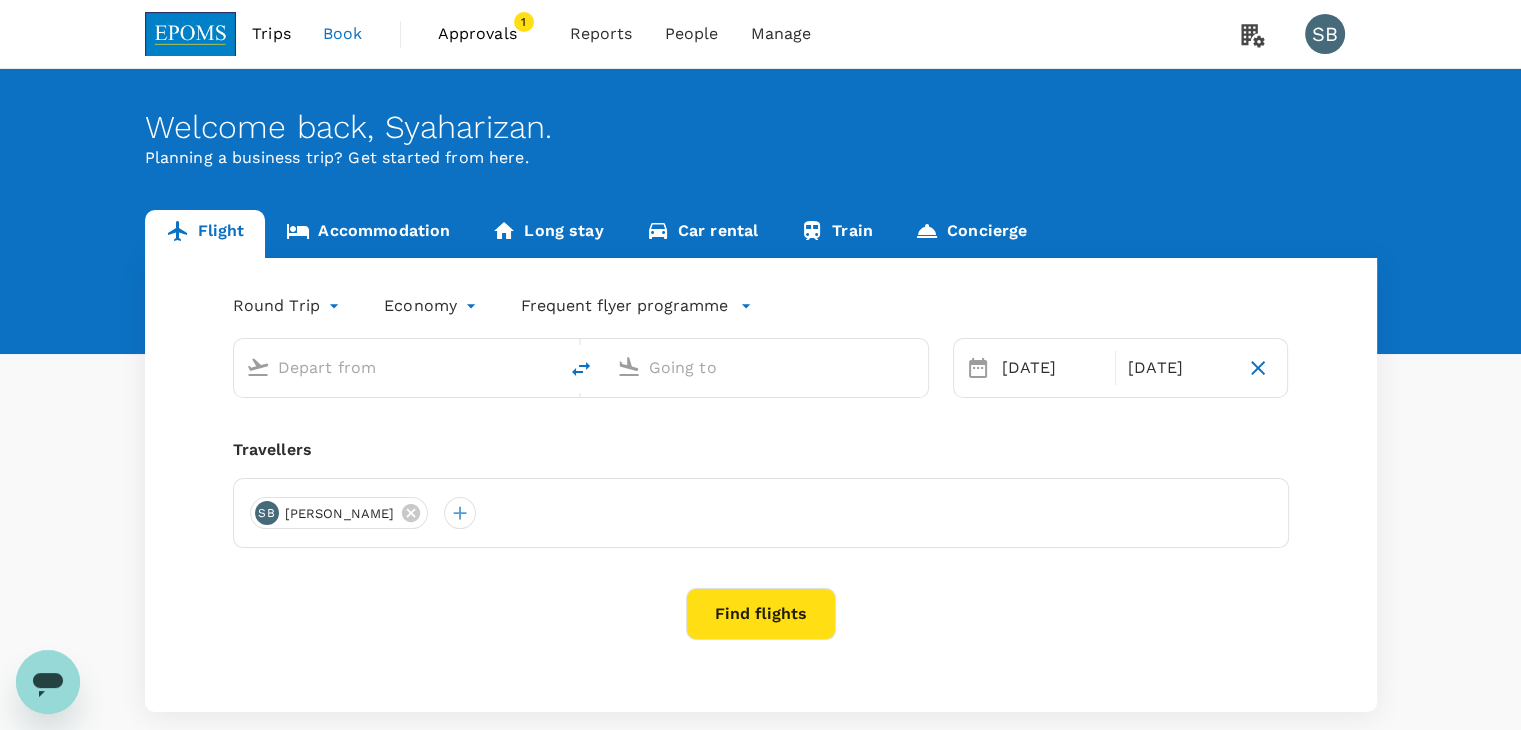 type on "Kuala Lumpur Intl ([GEOGRAPHIC_DATA])" 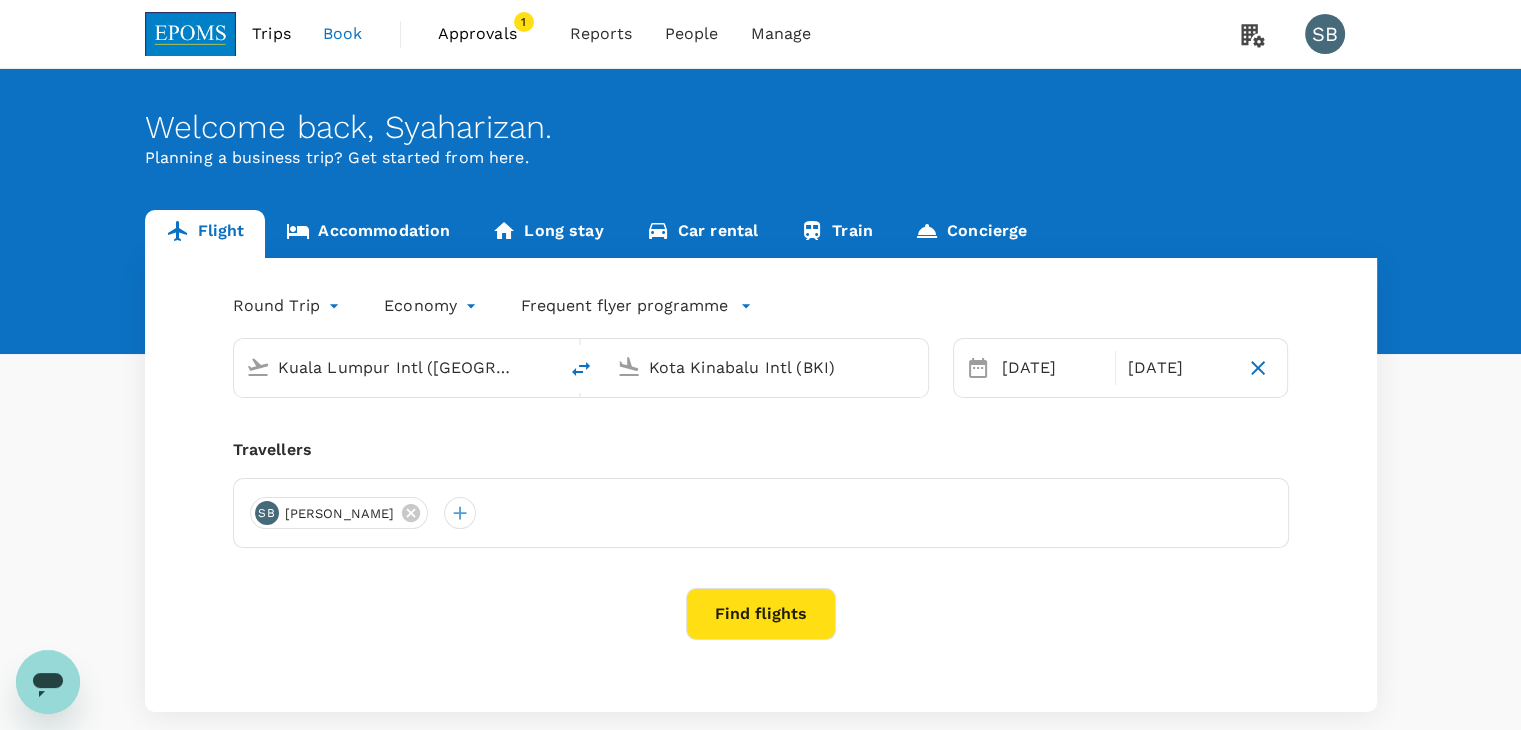 type 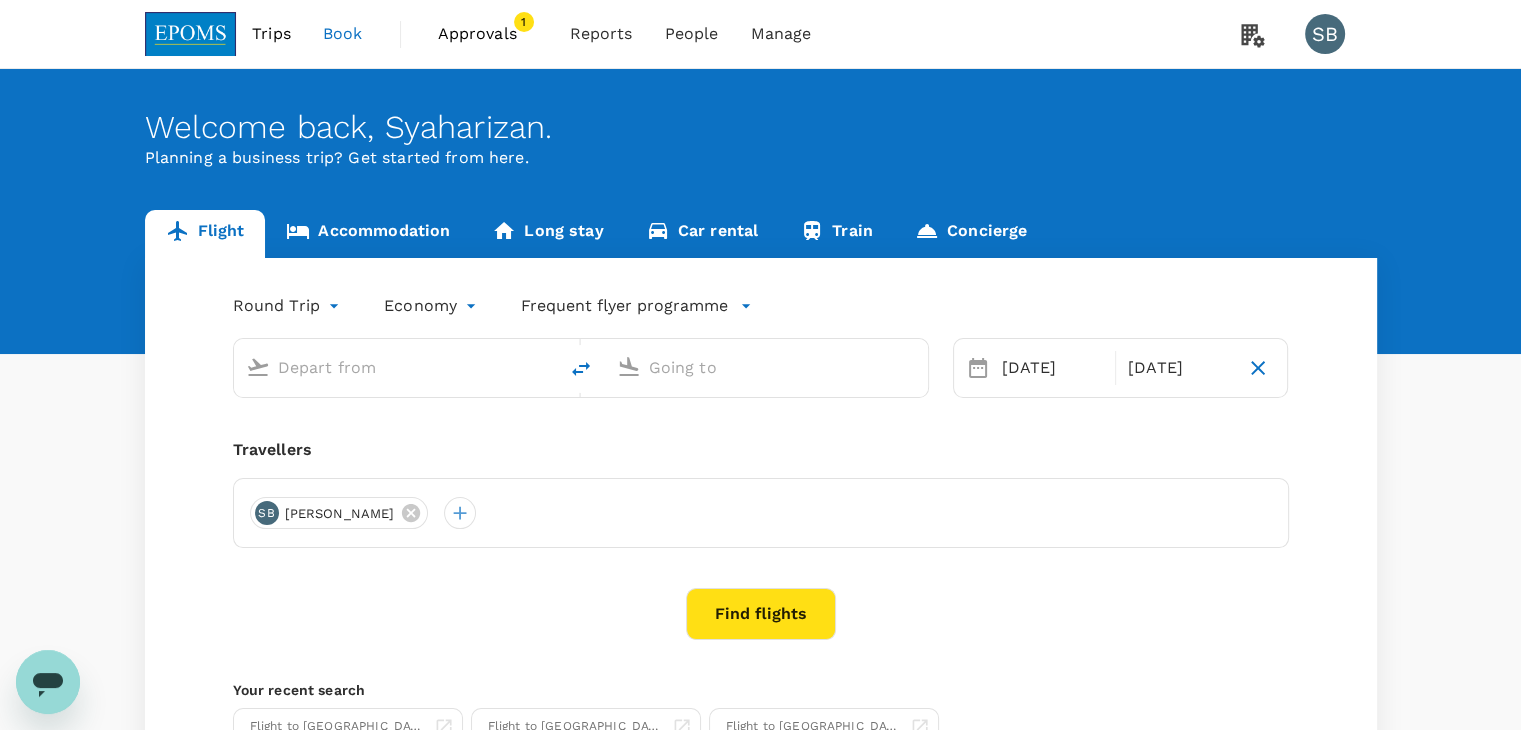type on "Kuala Lumpur Intl ([GEOGRAPHIC_DATA])" 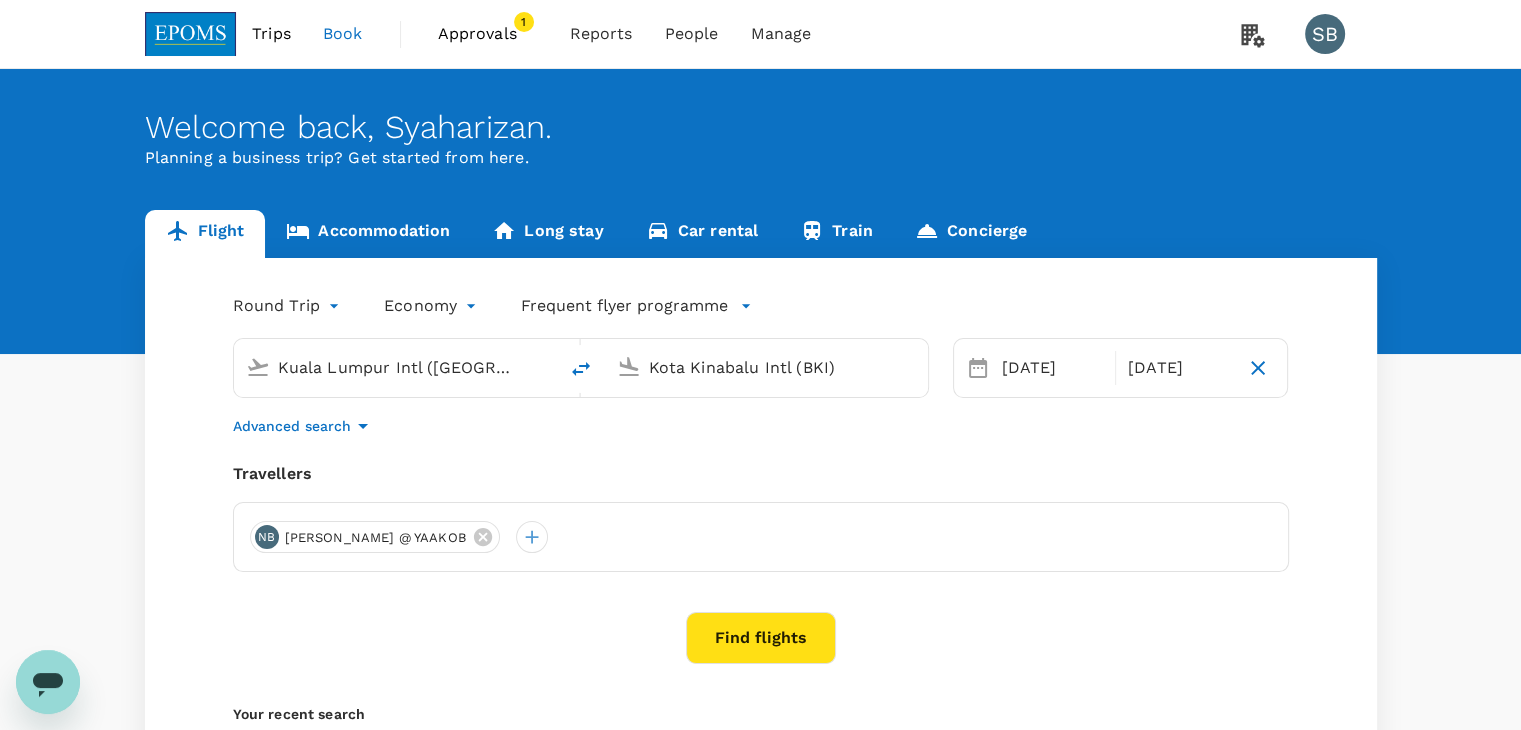 click on "Trips Book Approvals 1 Reports People Manage SB Welcome back , Syaharizan . Planning a business trip? Get started from here. Flight Accommodation Long stay Car rental Train Concierge Round Trip roundtrip Economy economy Frequent flyer programme Kuala Lumpur Intl (KUL) Kota Kinabalu Intl (BKI) 06 Aug 07 Aug Advanced search Travellers   NB NURUL AISYAH BINTI YACUB @ YAAKOB Find flights Your recent search Flight to Miri KUL - MYY 28 Jul - 29 Jul · 1 Traveller Flight to Miri KUL - MYY 28 Jul - 29 Jul · 2 Travellers Flight to Kota Kinabalu KUL - BKI 04 Aug - 05 Aug · 1 Traveller by TruTrip  ( 3.48.0   ) Frequent flyer programme Add new" at bounding box center (760, 483) 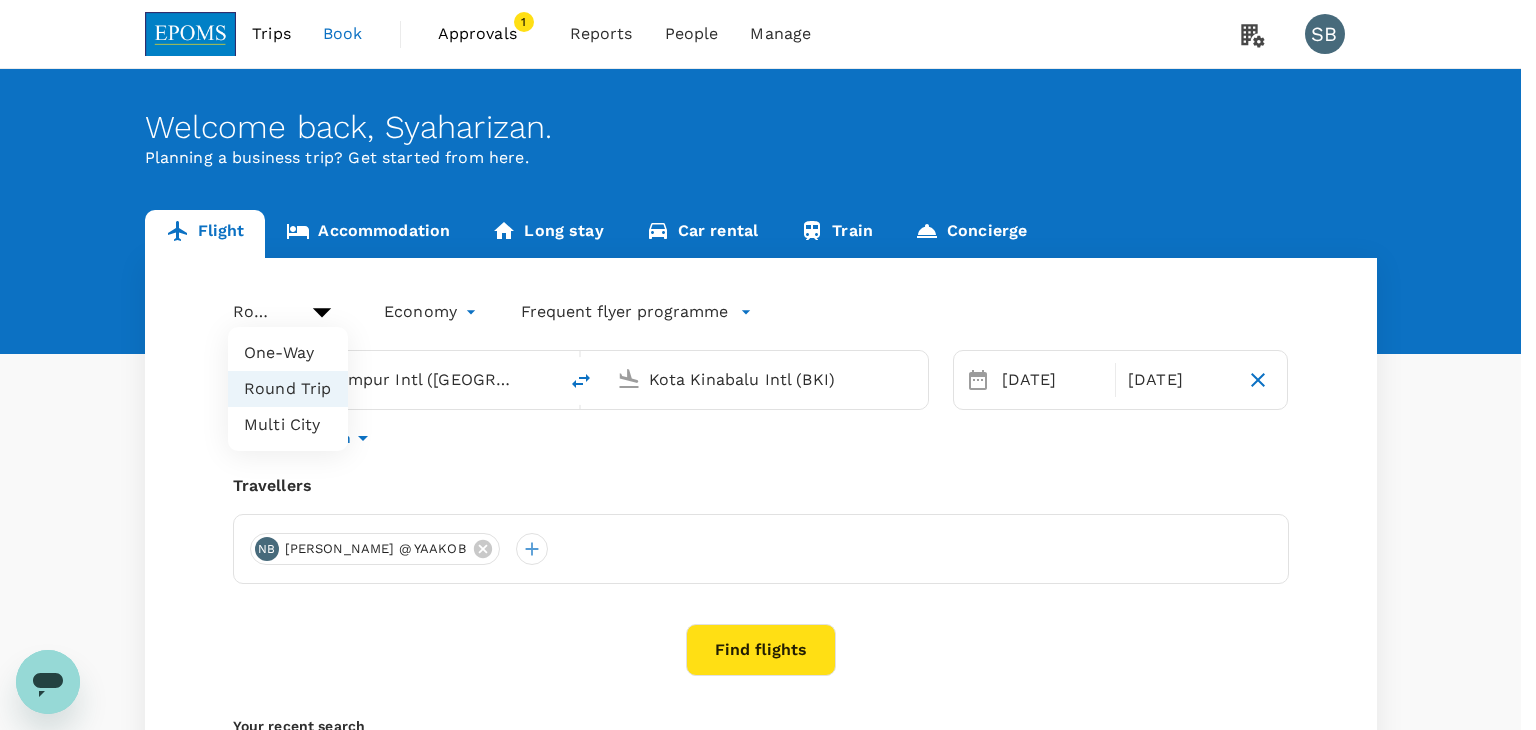 click on "One-Way" at bounding box center [288, 353] 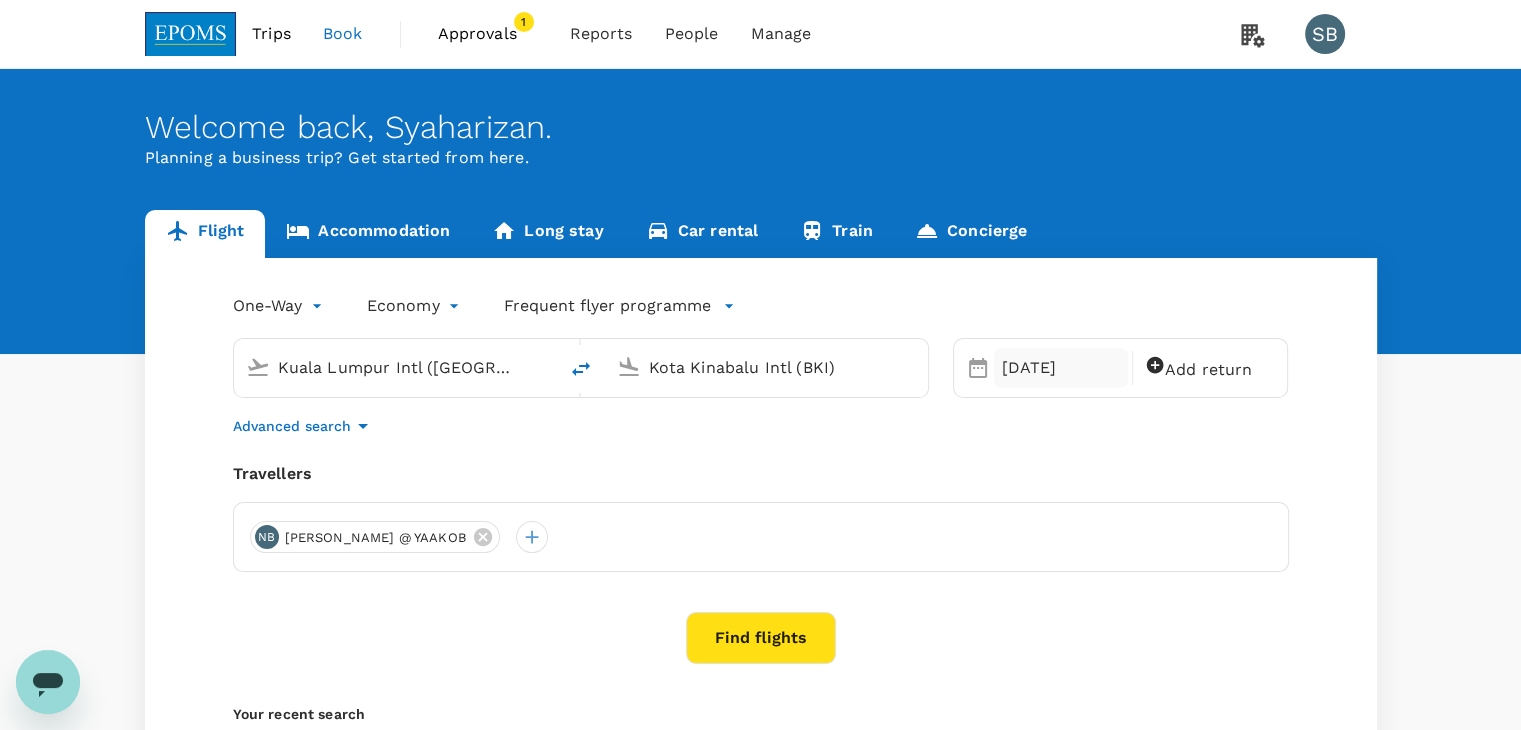 click on "06 Aug" at bounding box center [1061, 368] 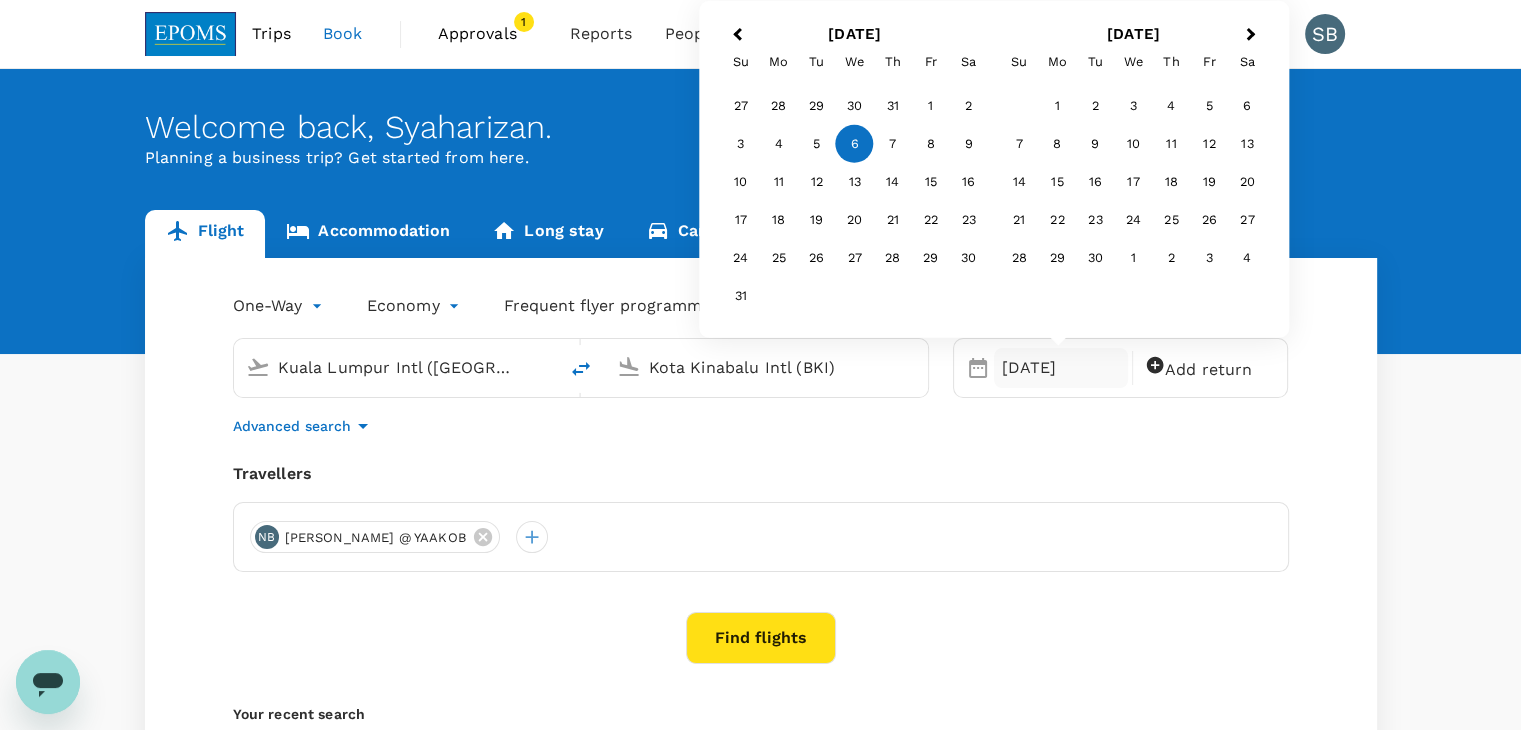 click on "Previous Month" at bounding box center (735, 36) 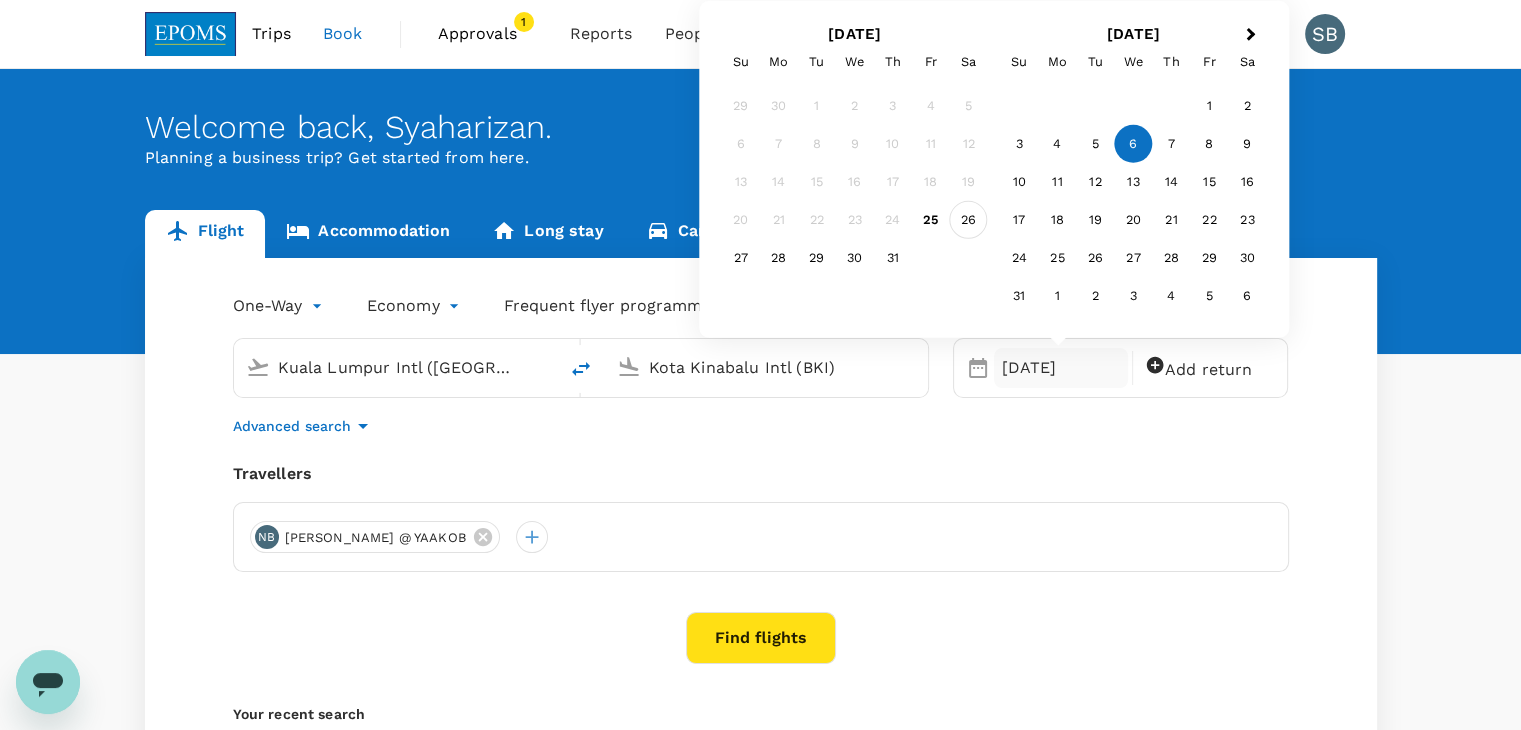 click on "26" at bounding box center [969, 220] 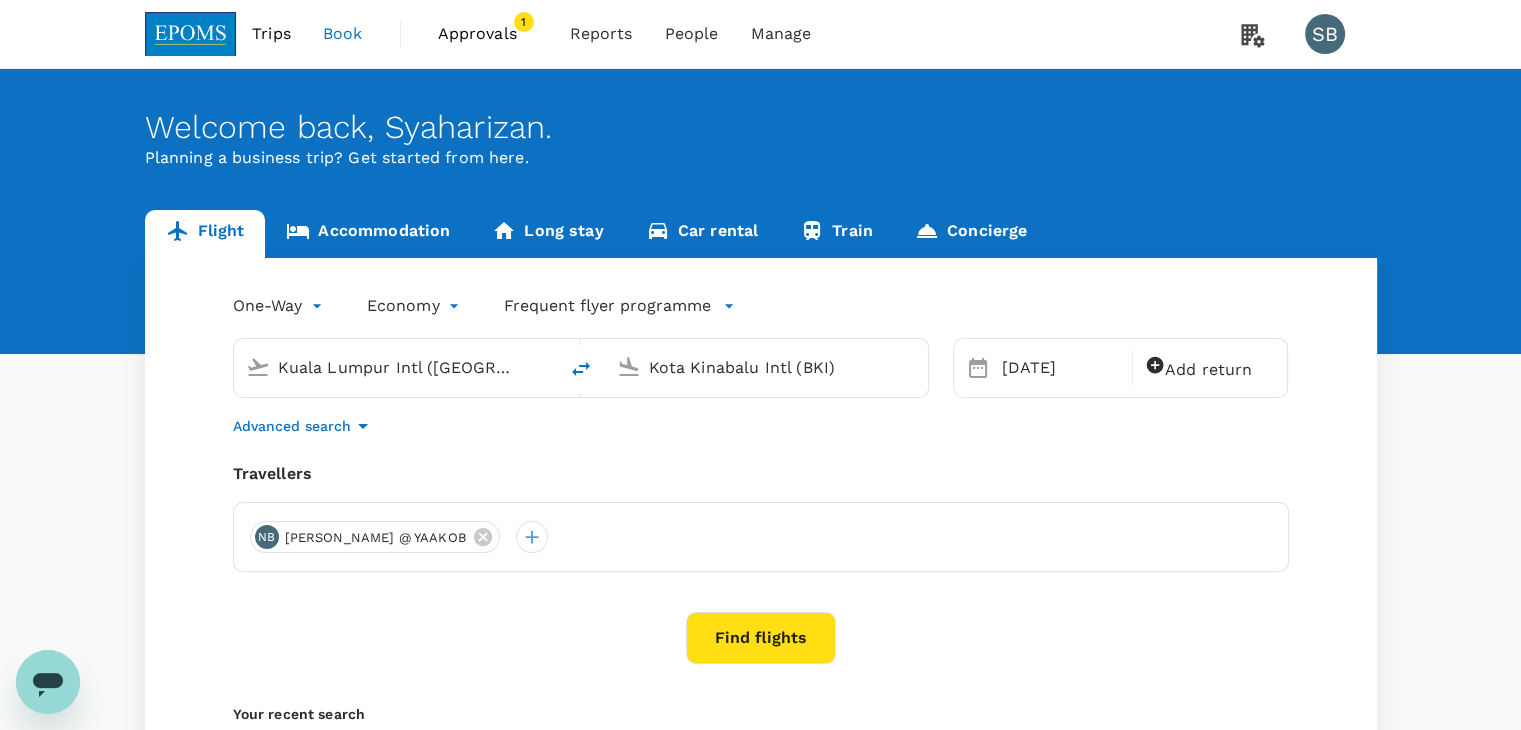 click on "Find flights" at bounding box center (761, 638) 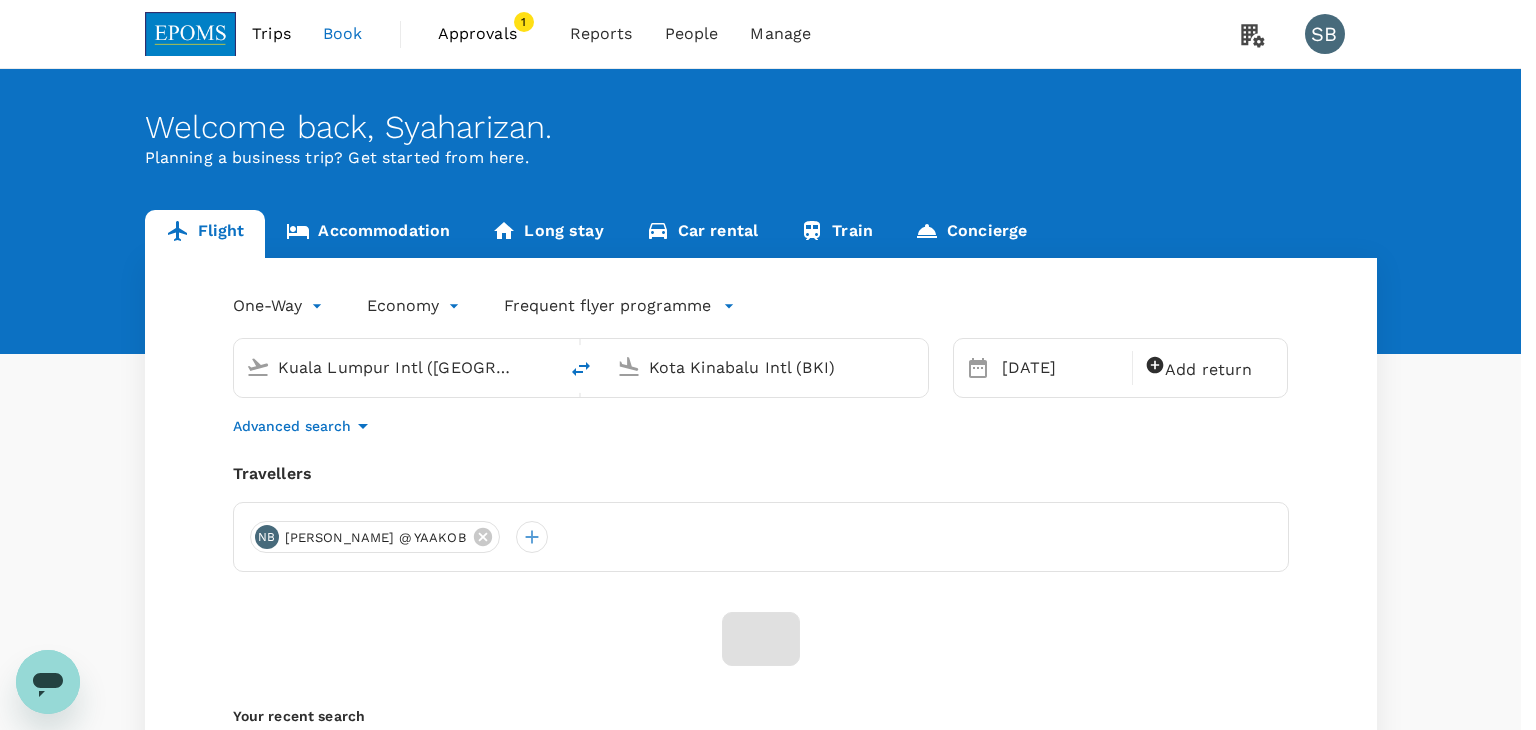 click on "Confirm" at bounding box center (73, 16253) 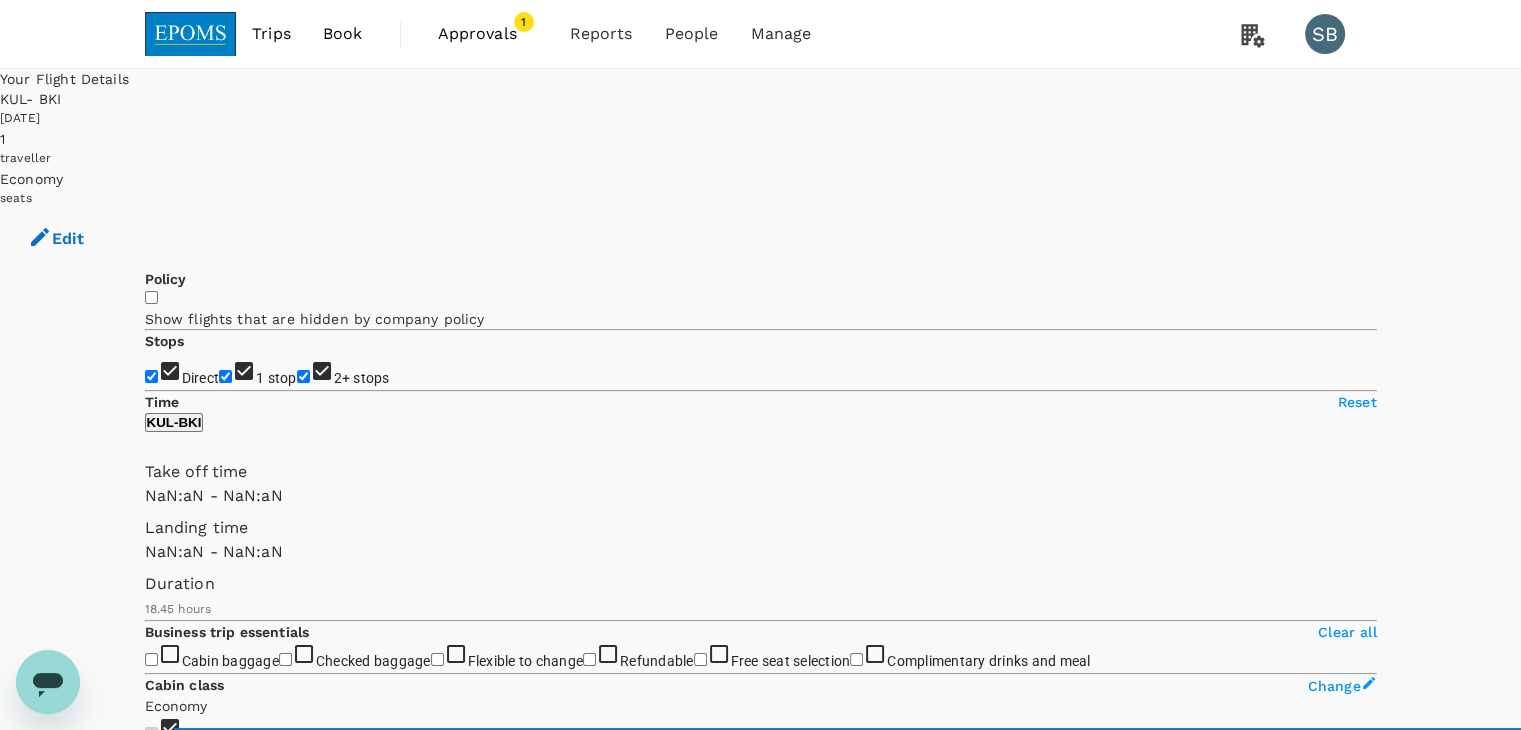 type on "MYR" 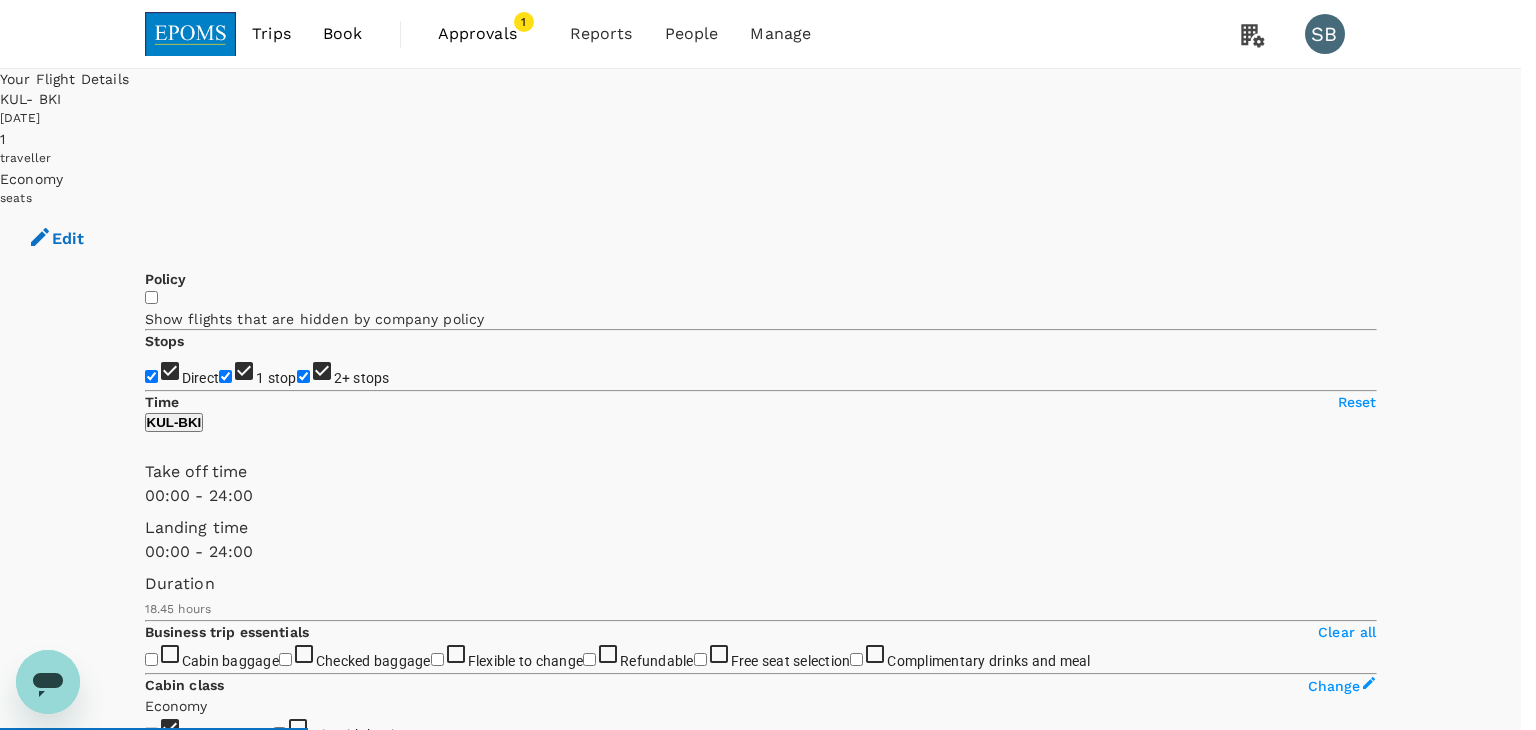 click on "Refresh Search" at bounding box center (48, 57777) 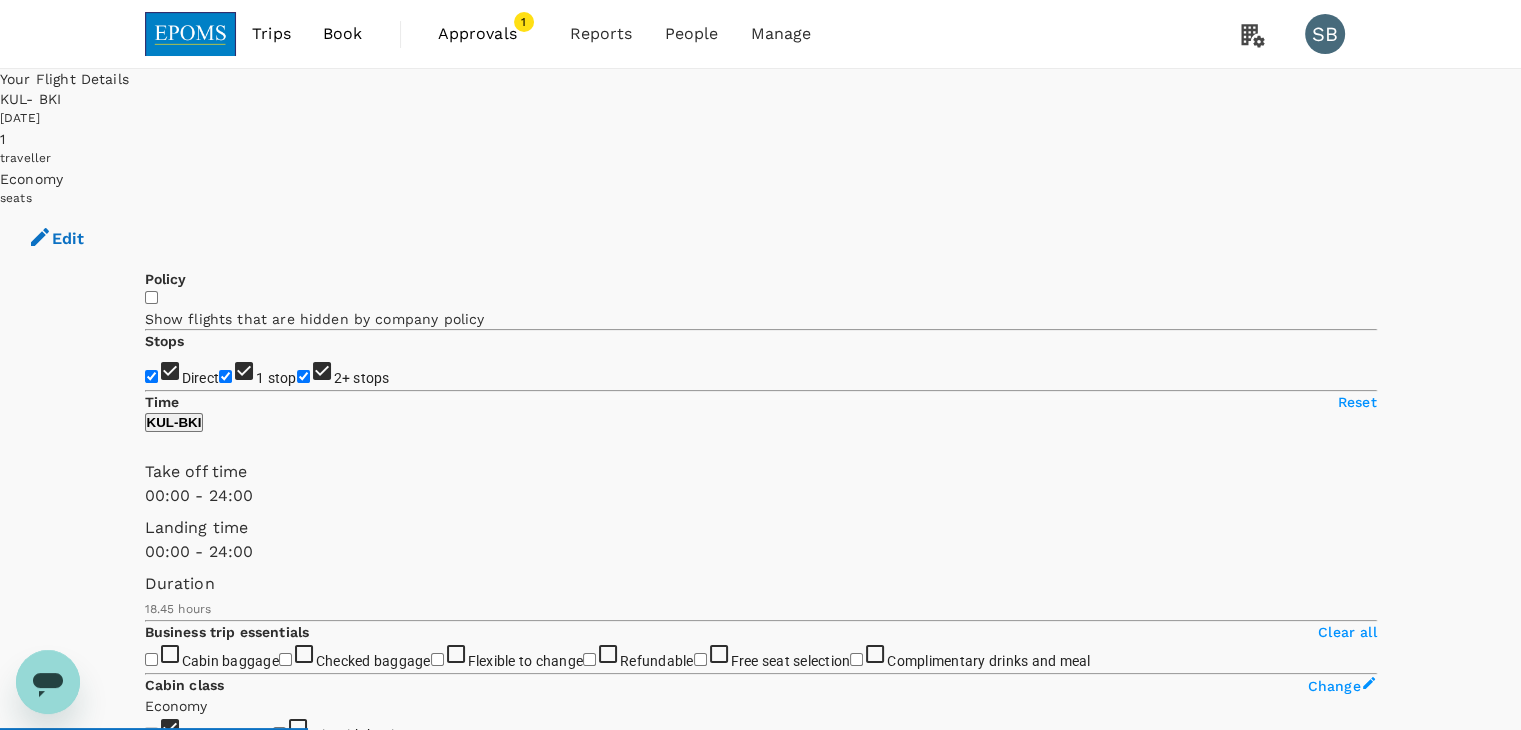 click at bounding box center (191, 34) 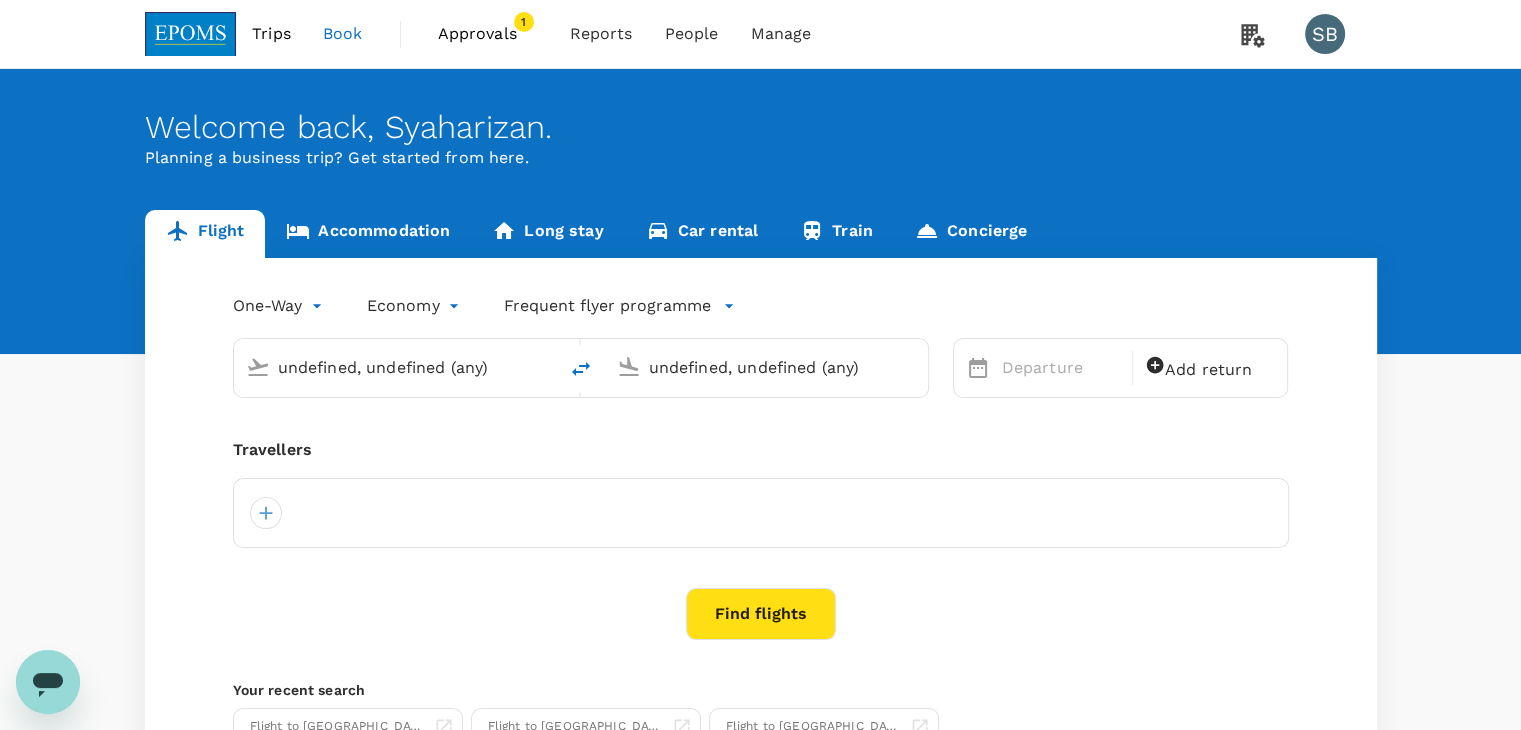 type 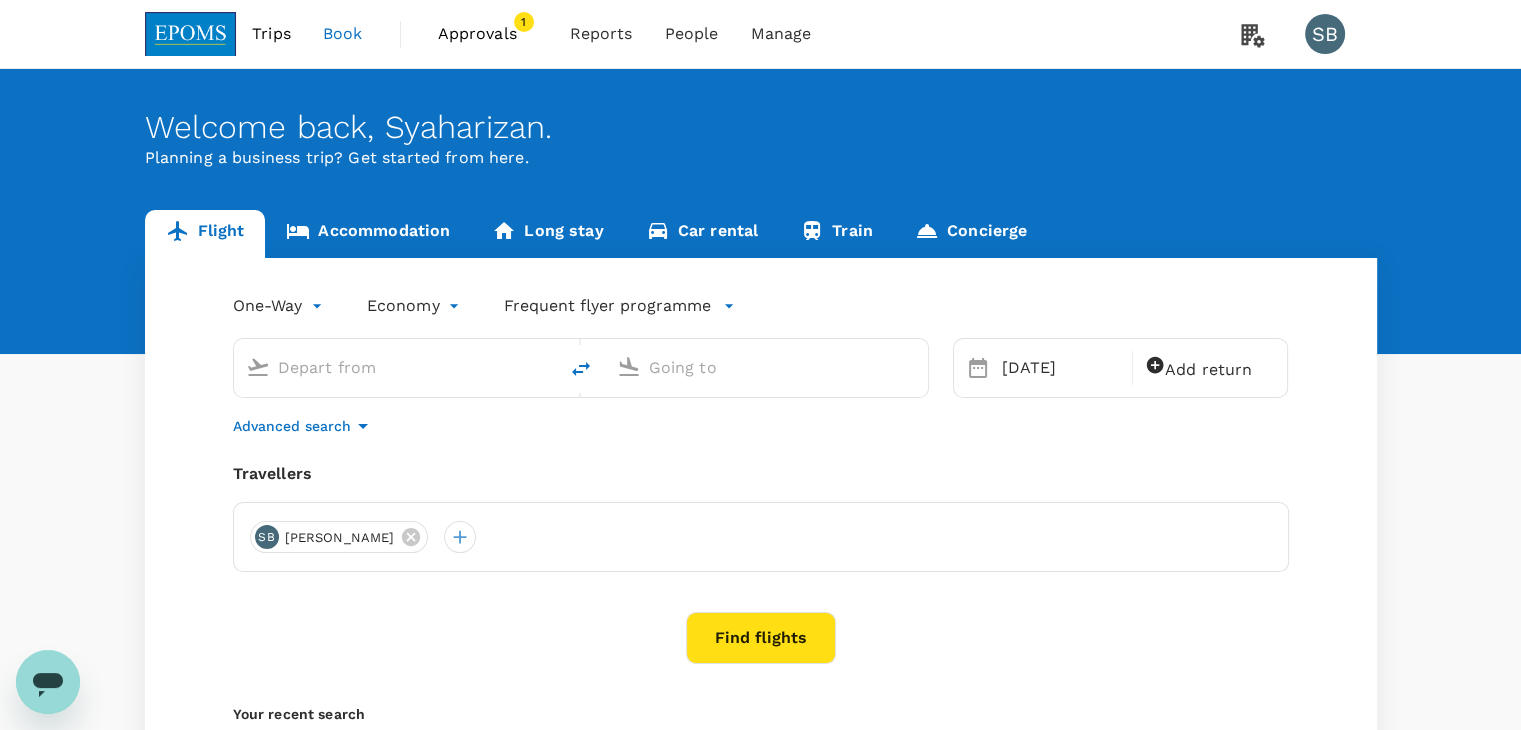 type on "Kuala Lumpur Intl ([GEOGRAPHIC_DATA])" 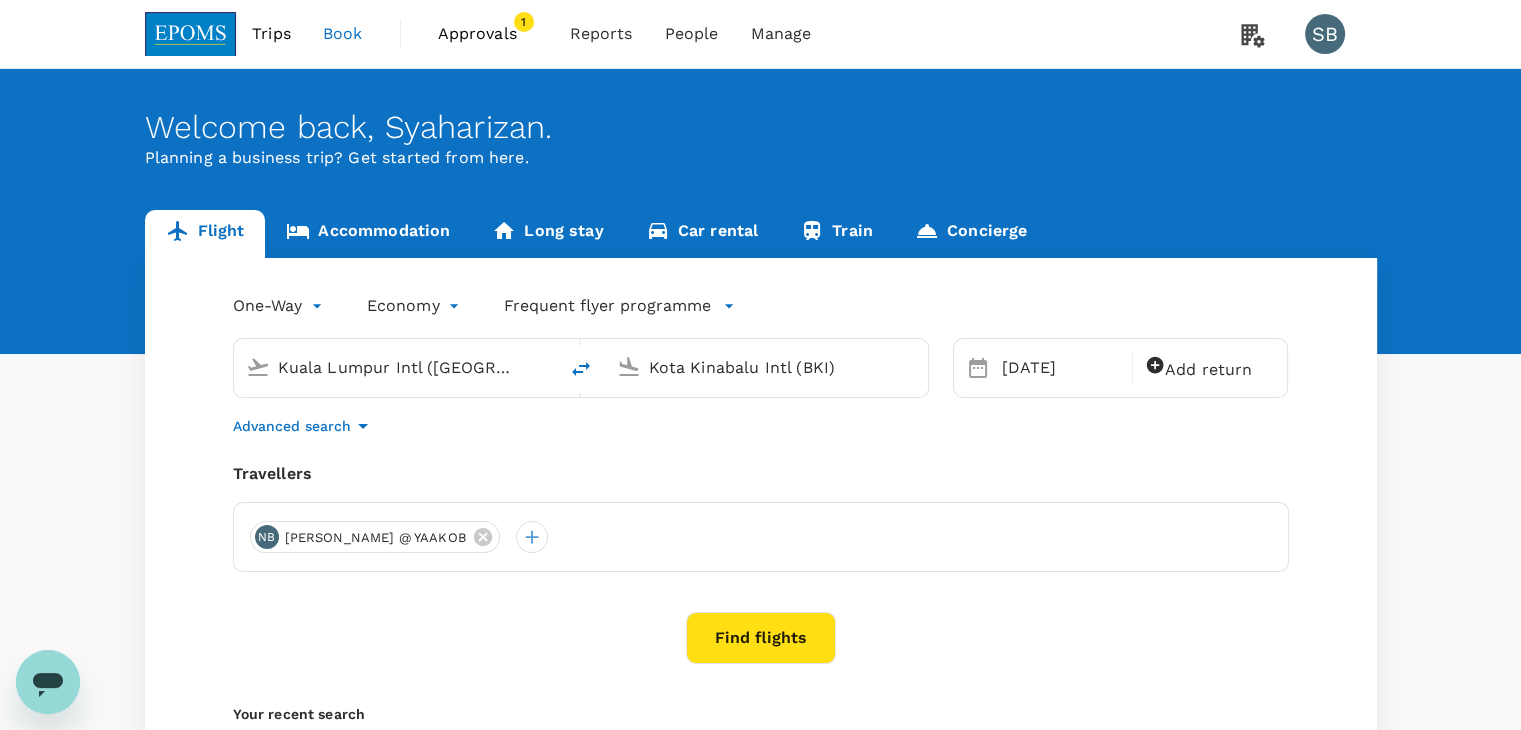 type 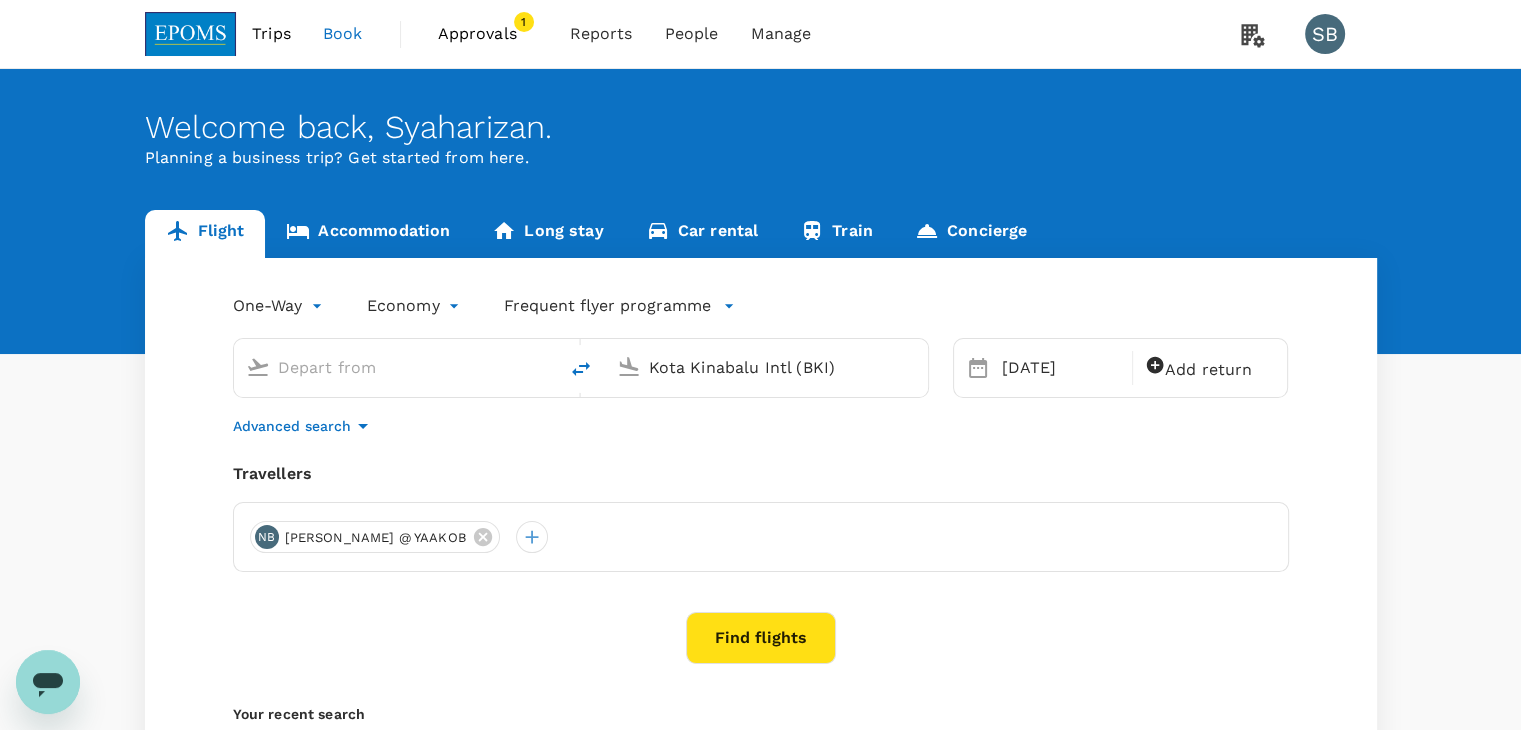 type 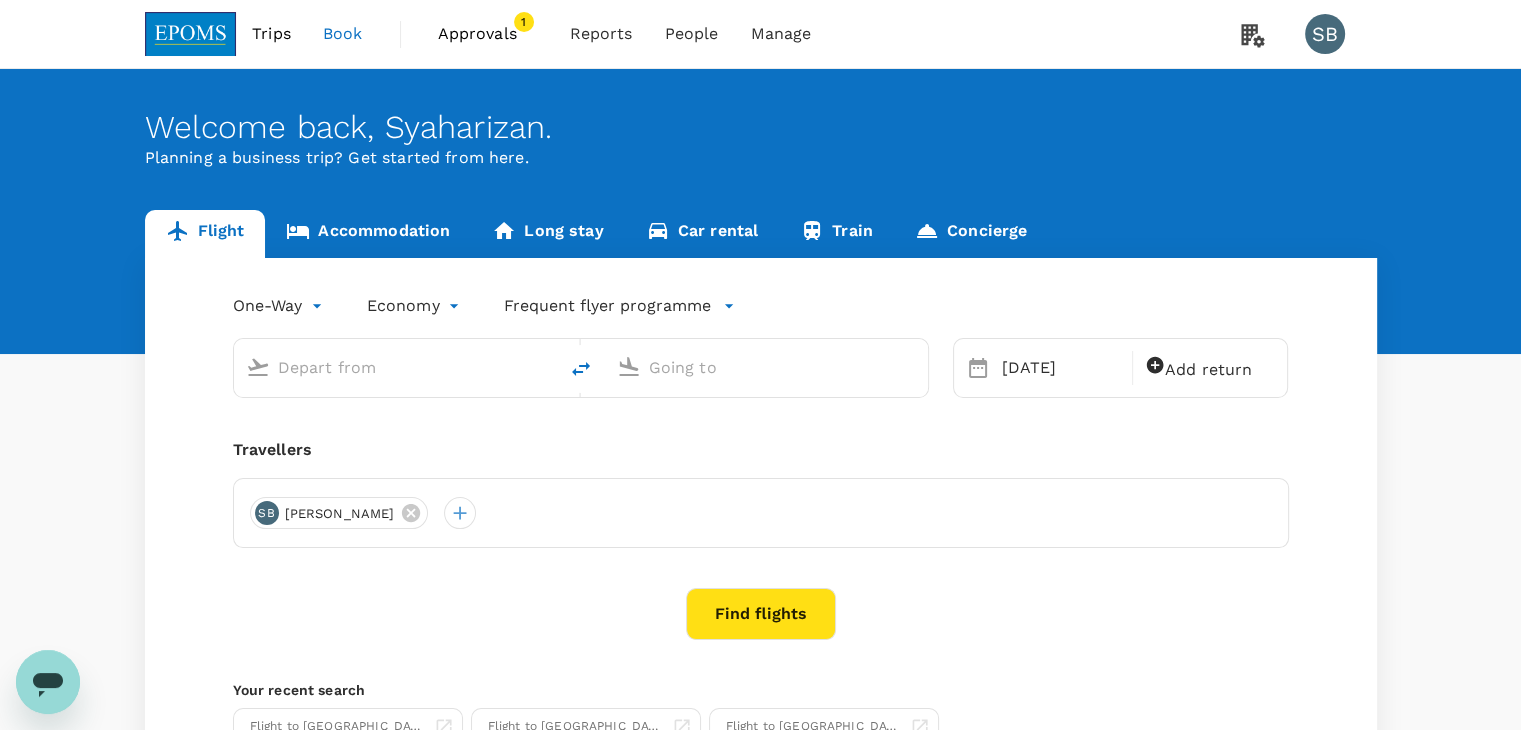 type on "Kuala Lumpur Intl ([GEOGRAPHIC_DATA])" 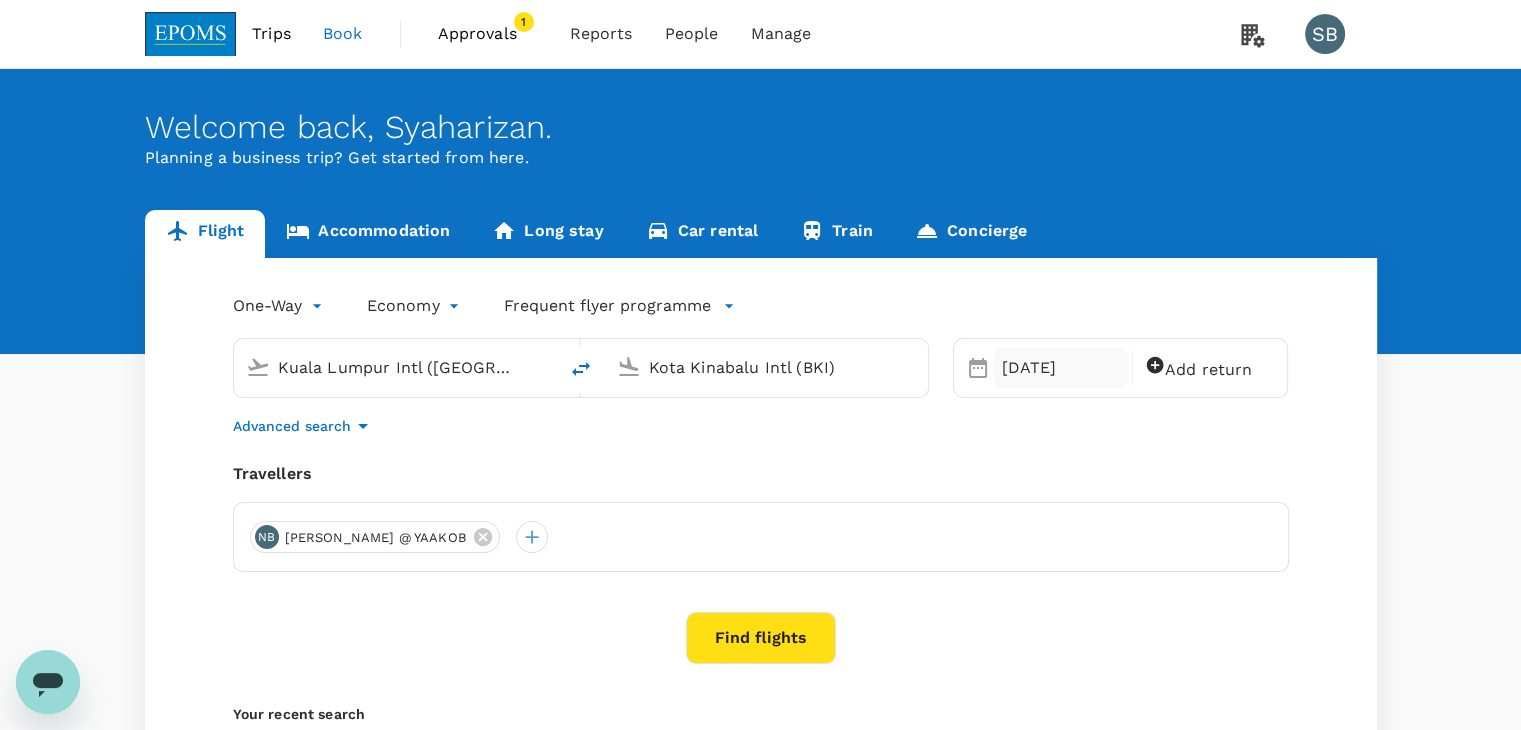 click on "26 Jul" at bounding box center (1061, 368) 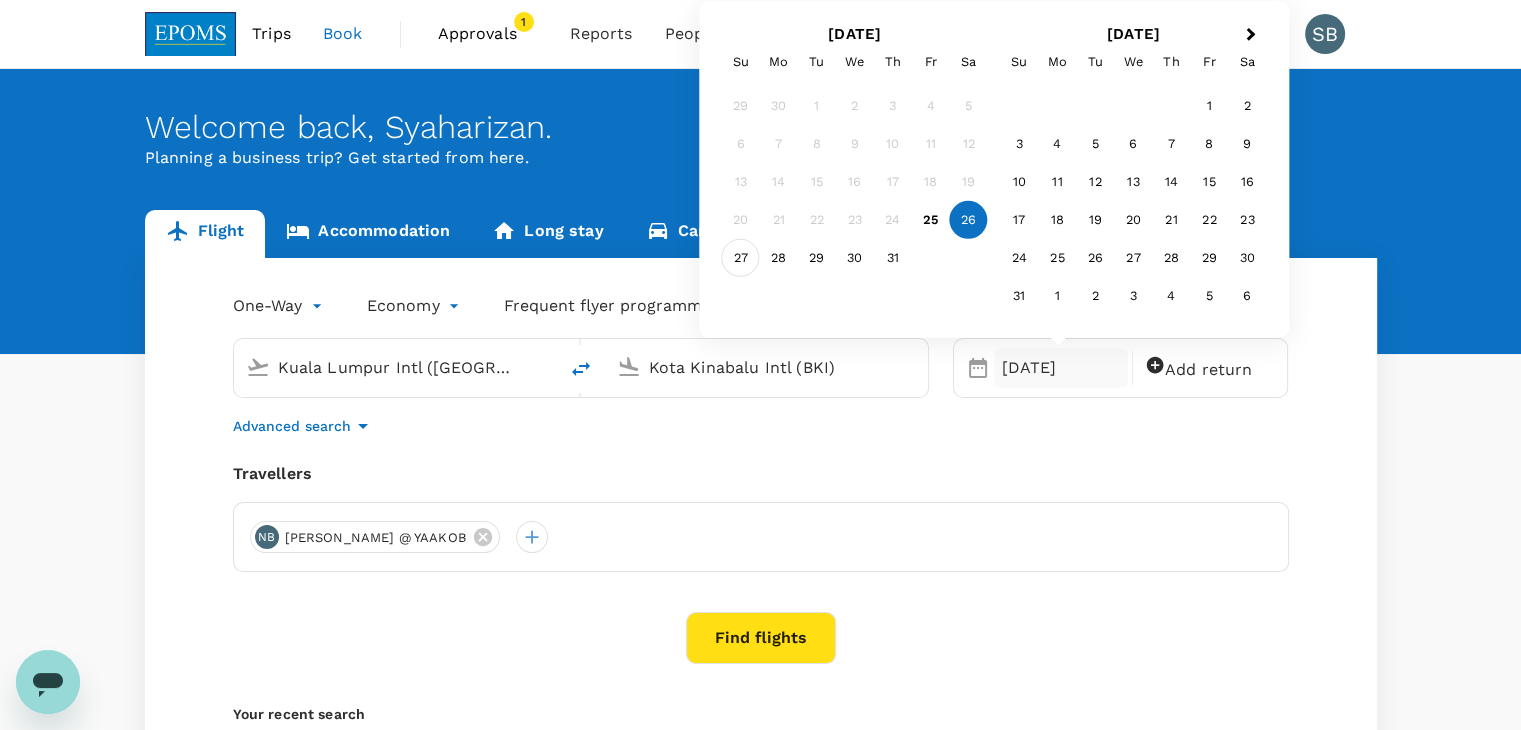 click on "27" at bounding box center (741, 258) 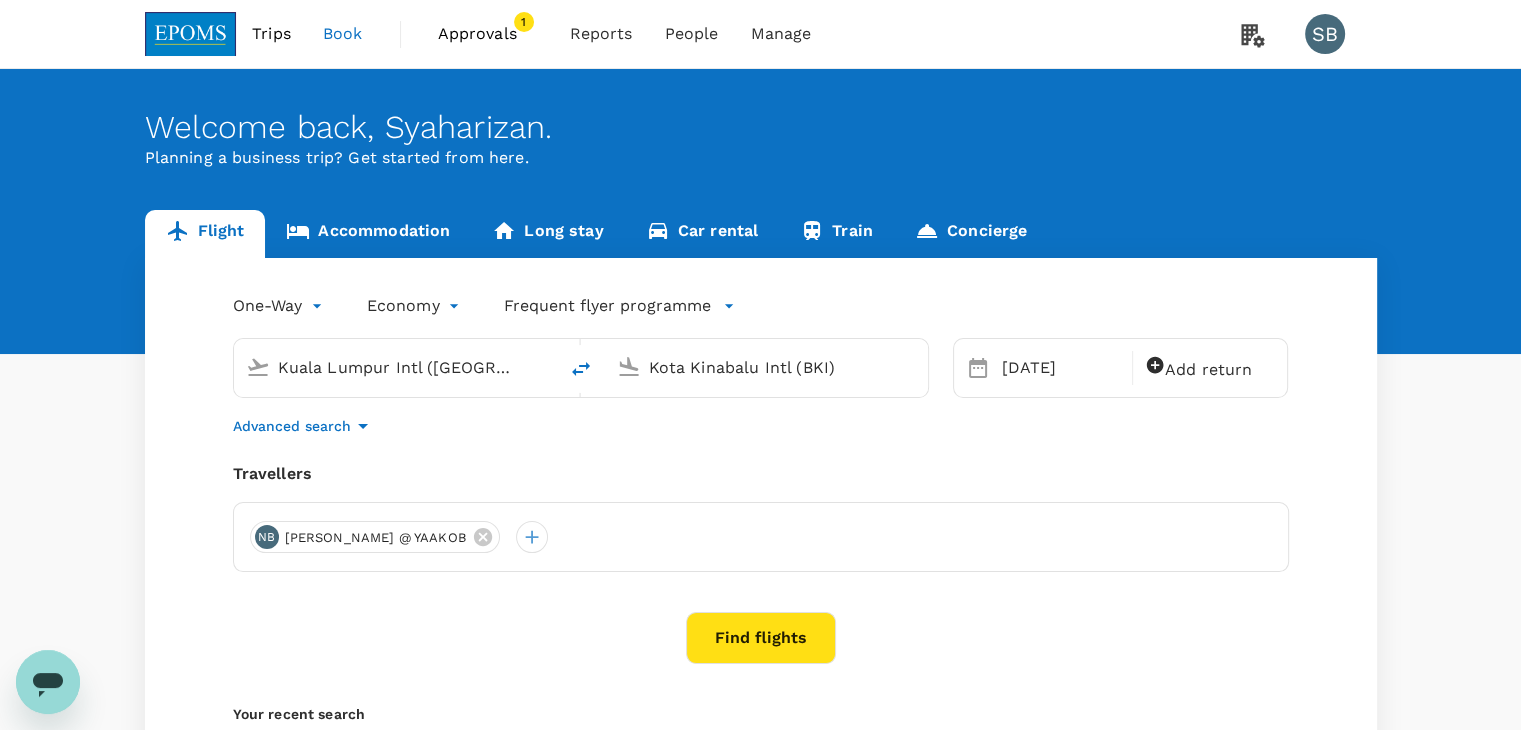 click on "Advanced search" at bounding box center (292, 426) 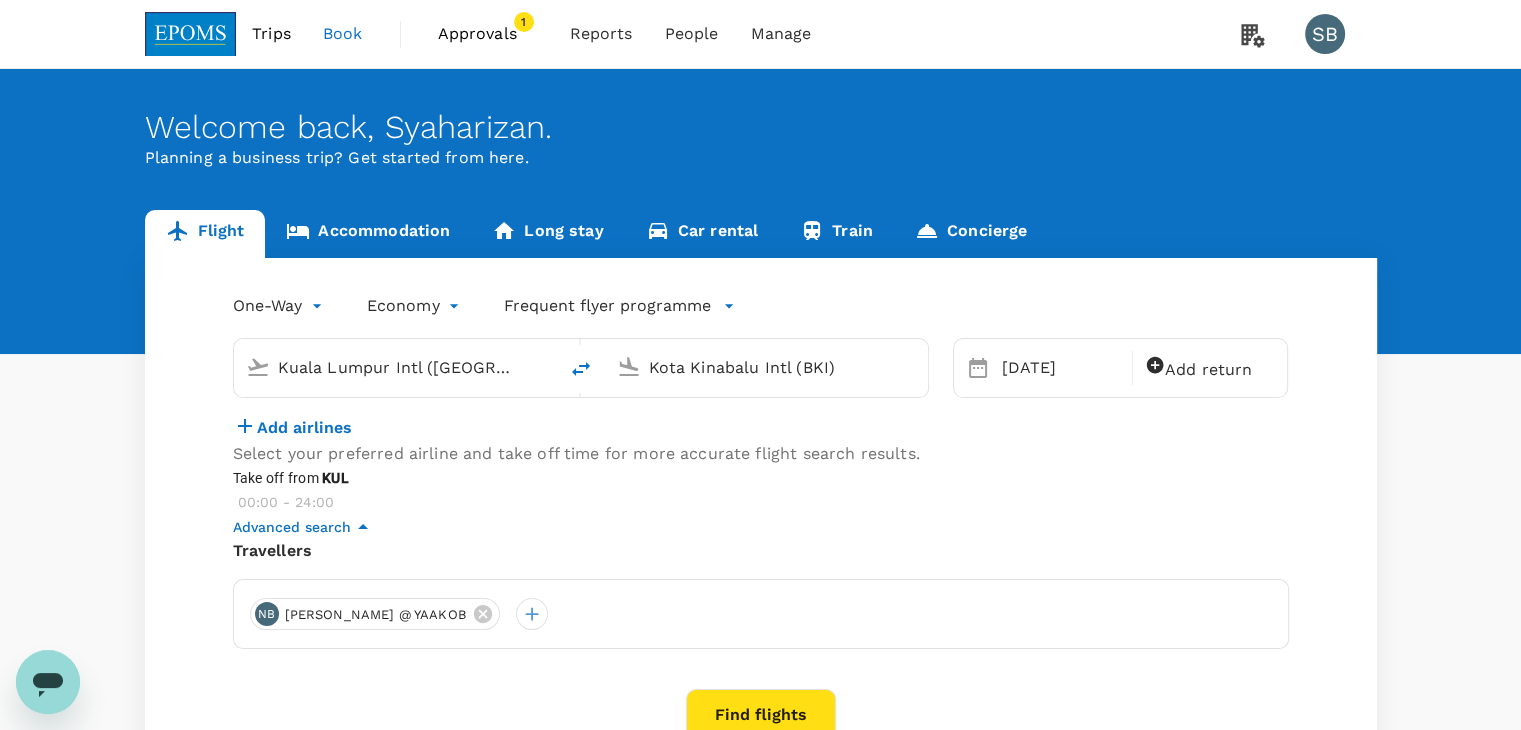 click on "Add airlines" at bounding box center [292, 428] 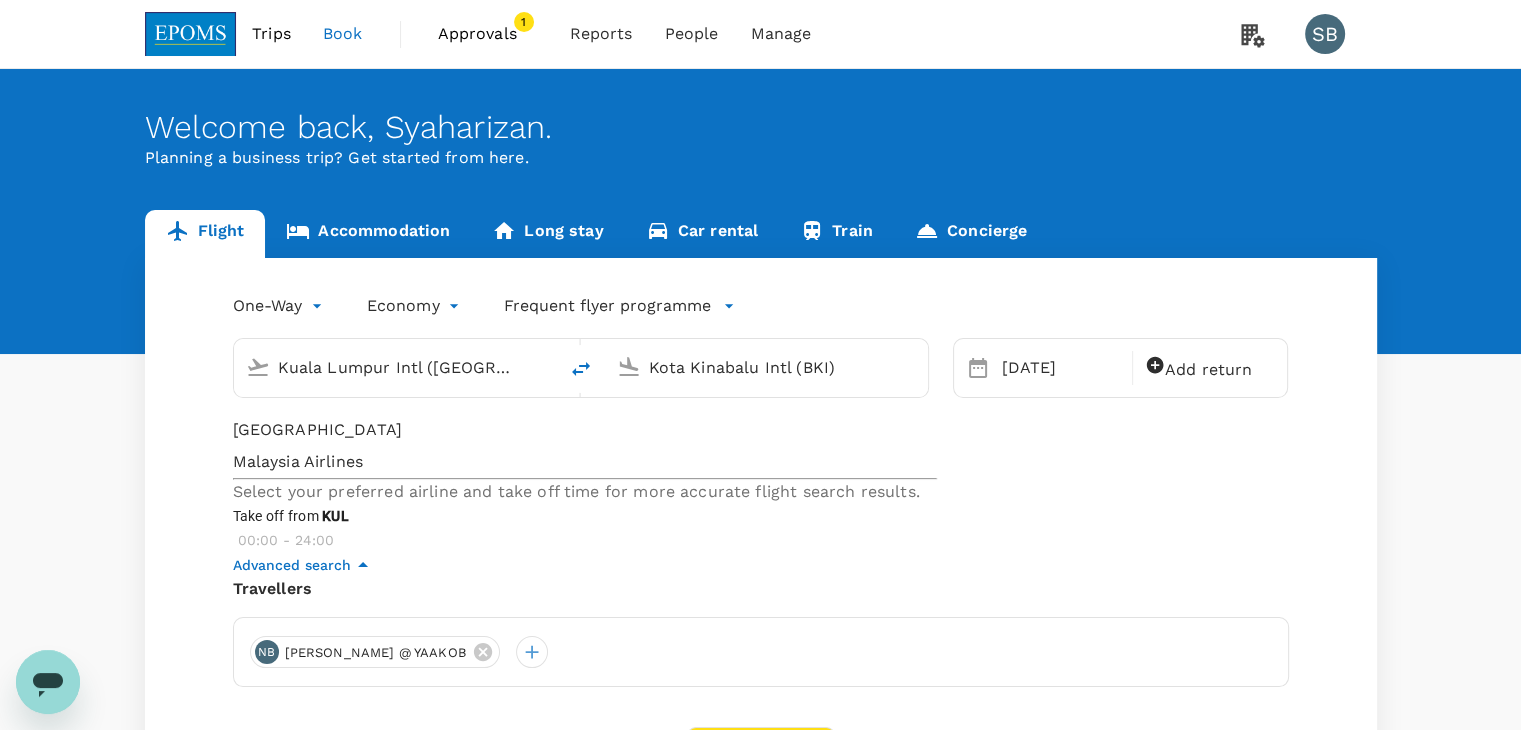 type on "Malaysia Airlines Enrich" 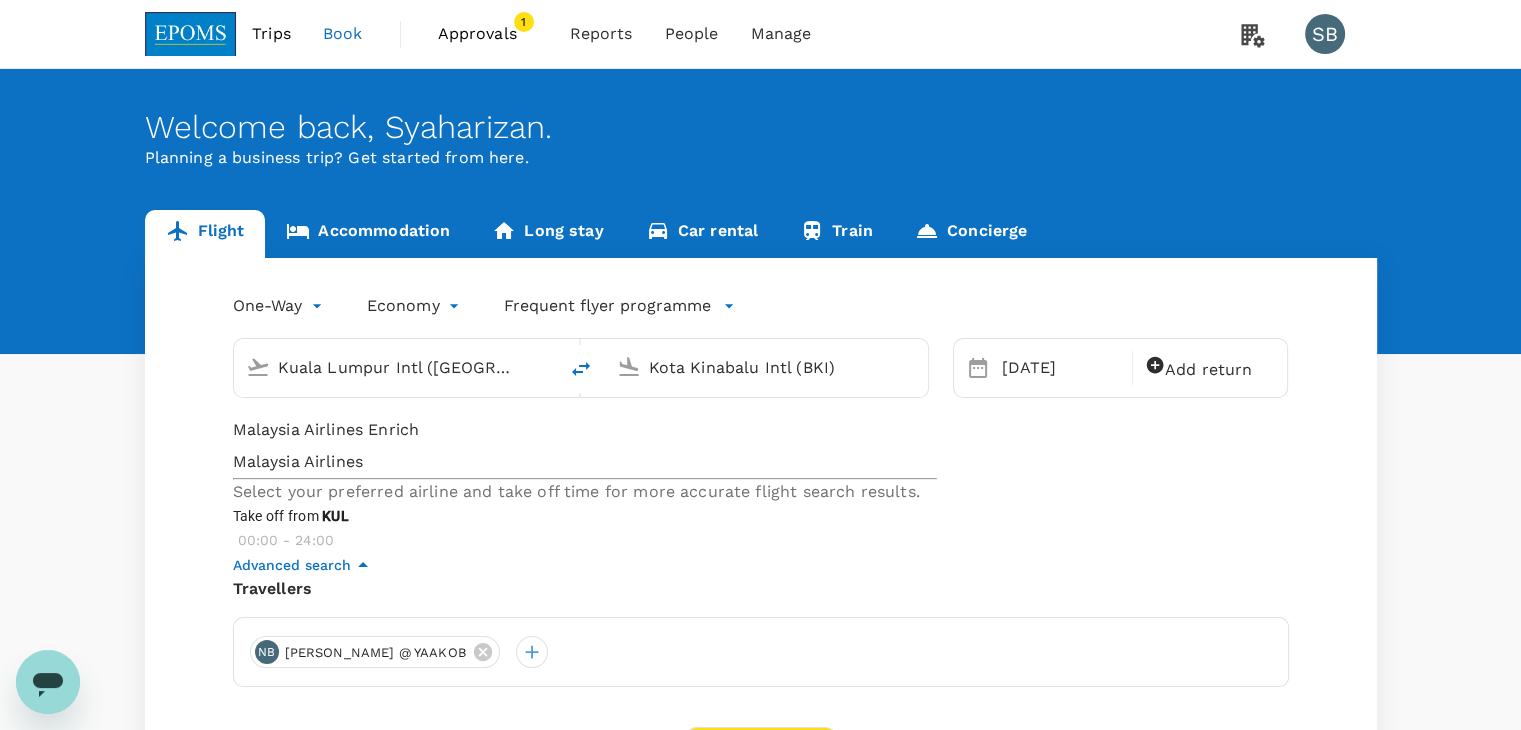 click on "One-Way oneway Economy economy Frequent flyer programme Kuala Lumpur Intl (KUL) Kota Kinabalu Intl (BKI) Selected date: Sunday, July 27th, 2025 27 Jul Add return Malaysia Airlines Enrich Malaysia Airlines Select your preferred airline and take off time for more accurate flight search results. Take off from   KUL 00:00 - 24:00 Advanced search Travellers   NB NURUL AISYAH BINTI YACUB @ YAAKOB Find flights Your recent search Flight to Kota Kinabalu KUL - BKI 06 Aug - 07 Aug · 1 Traveller Flight to Miri KUL - MYY 28 Jul - 29 Jul · 1 Traveller Flight to Miri KUL - MYY 28 Jul - 29 Jul · 2 Travellers" at bounding box center [761, 608] 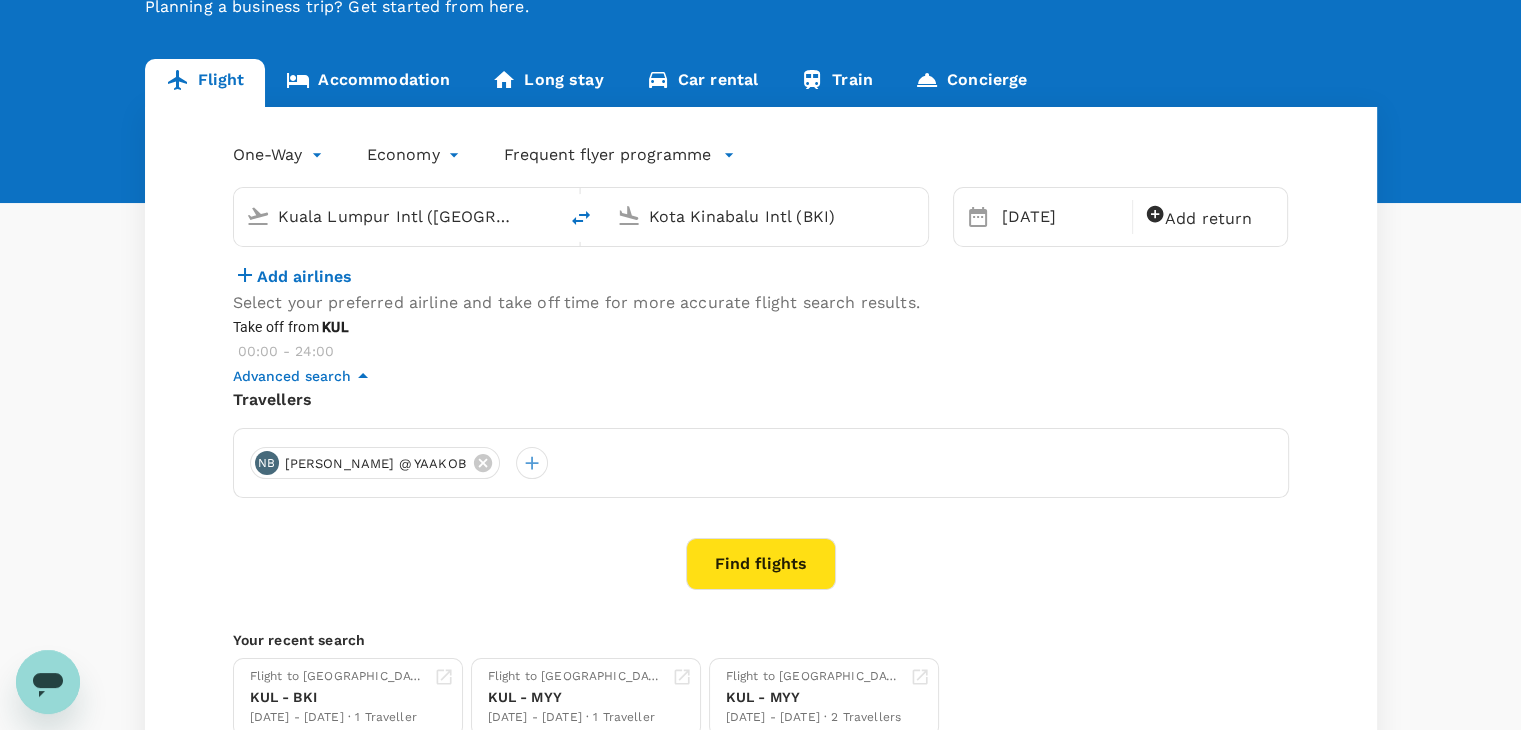 scroll, scrollTop: 300, scrollLeft: 0, axis: vertical 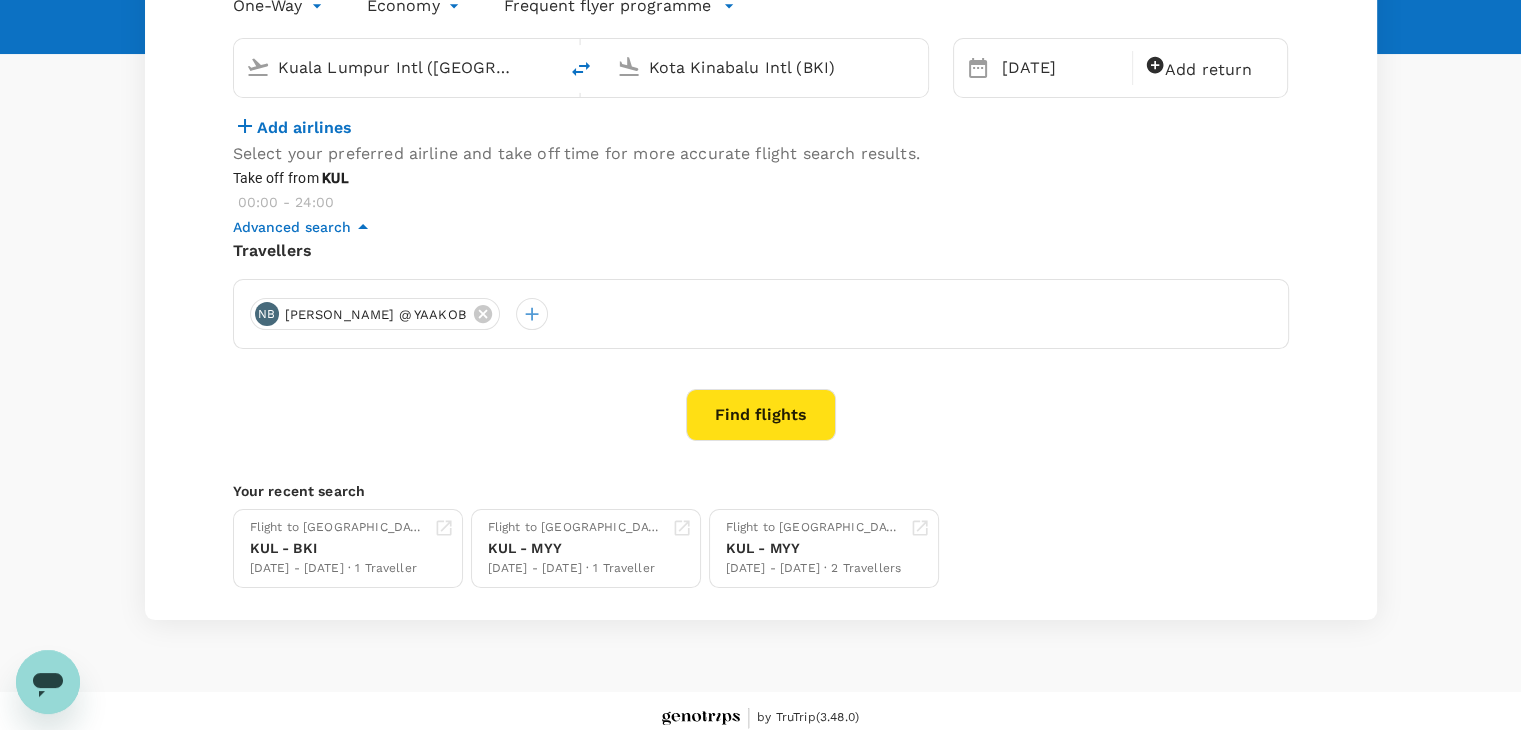 click on "Find flights" at bounding box center [761, 415] 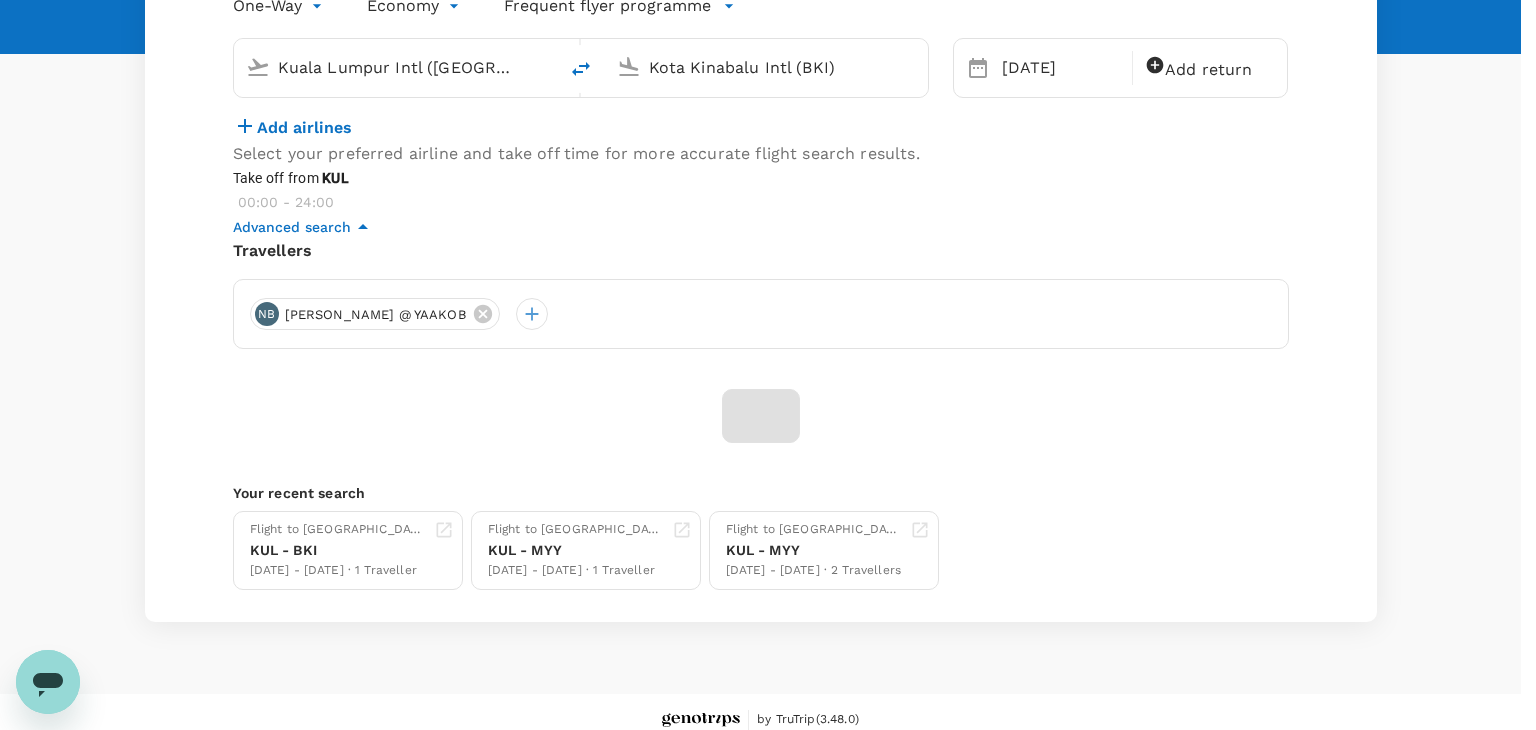 click on "Confirm" at bounding box center [73, 16030] 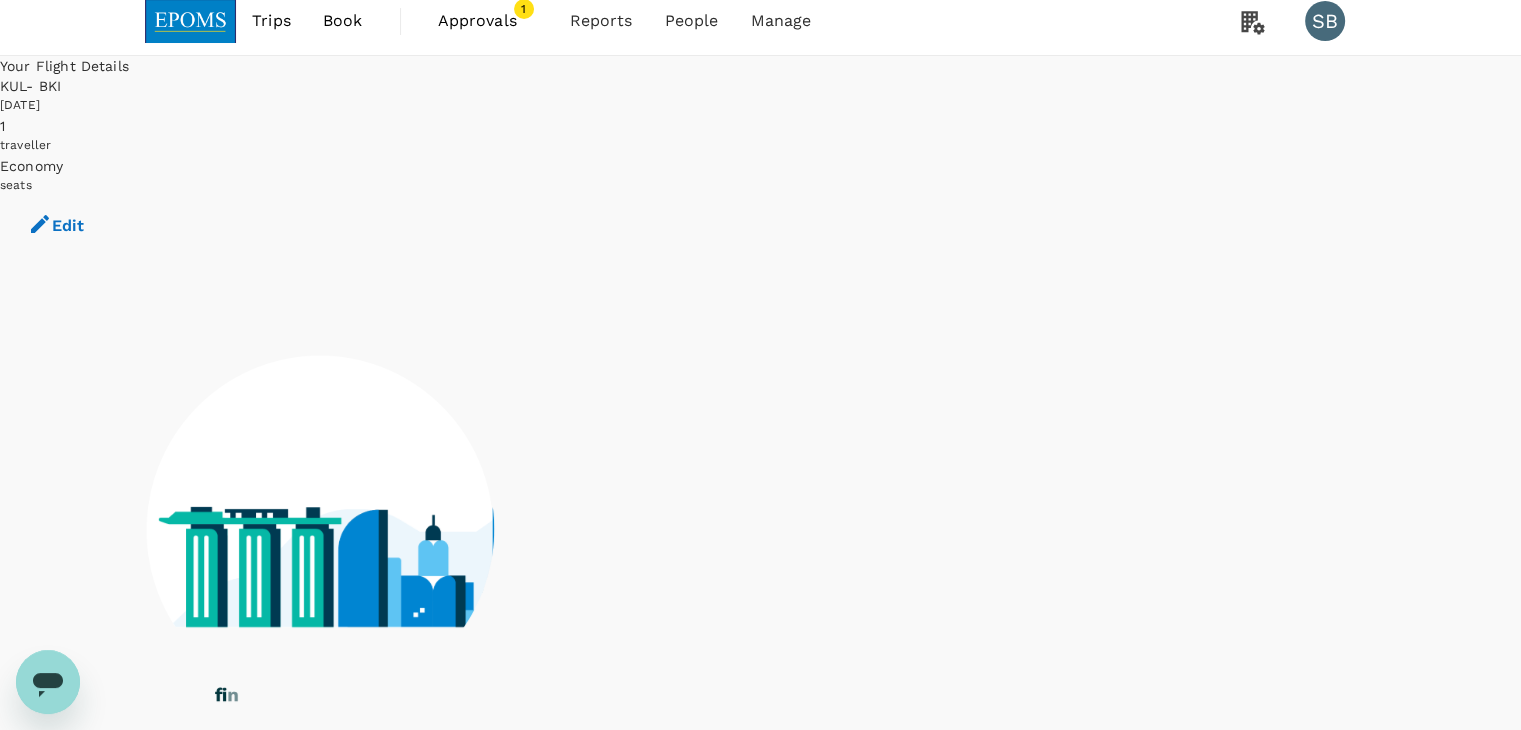 scroll, scrollTop: 0, scrollLeft: 0, axis: both 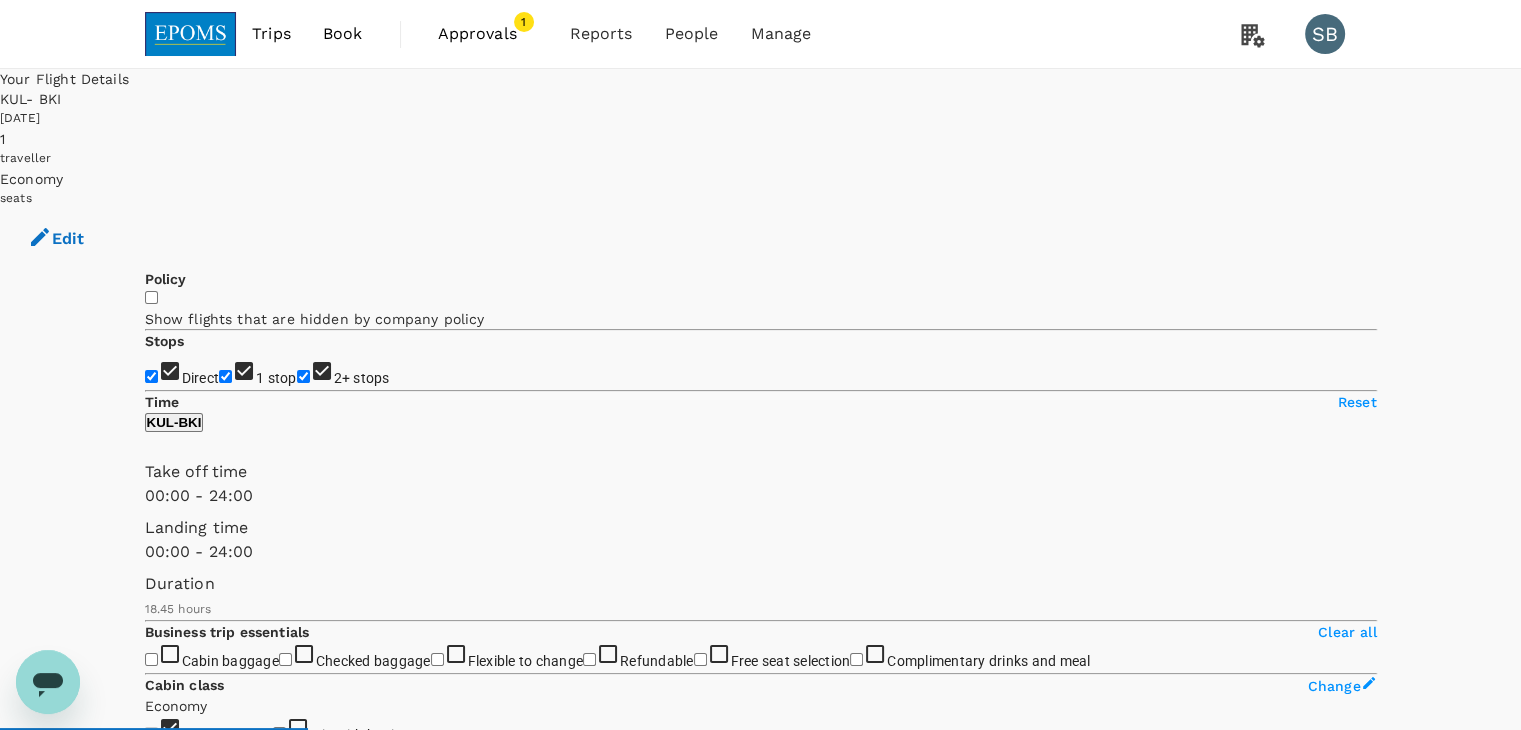 click on "Edit" at bounding box center (56, 239) 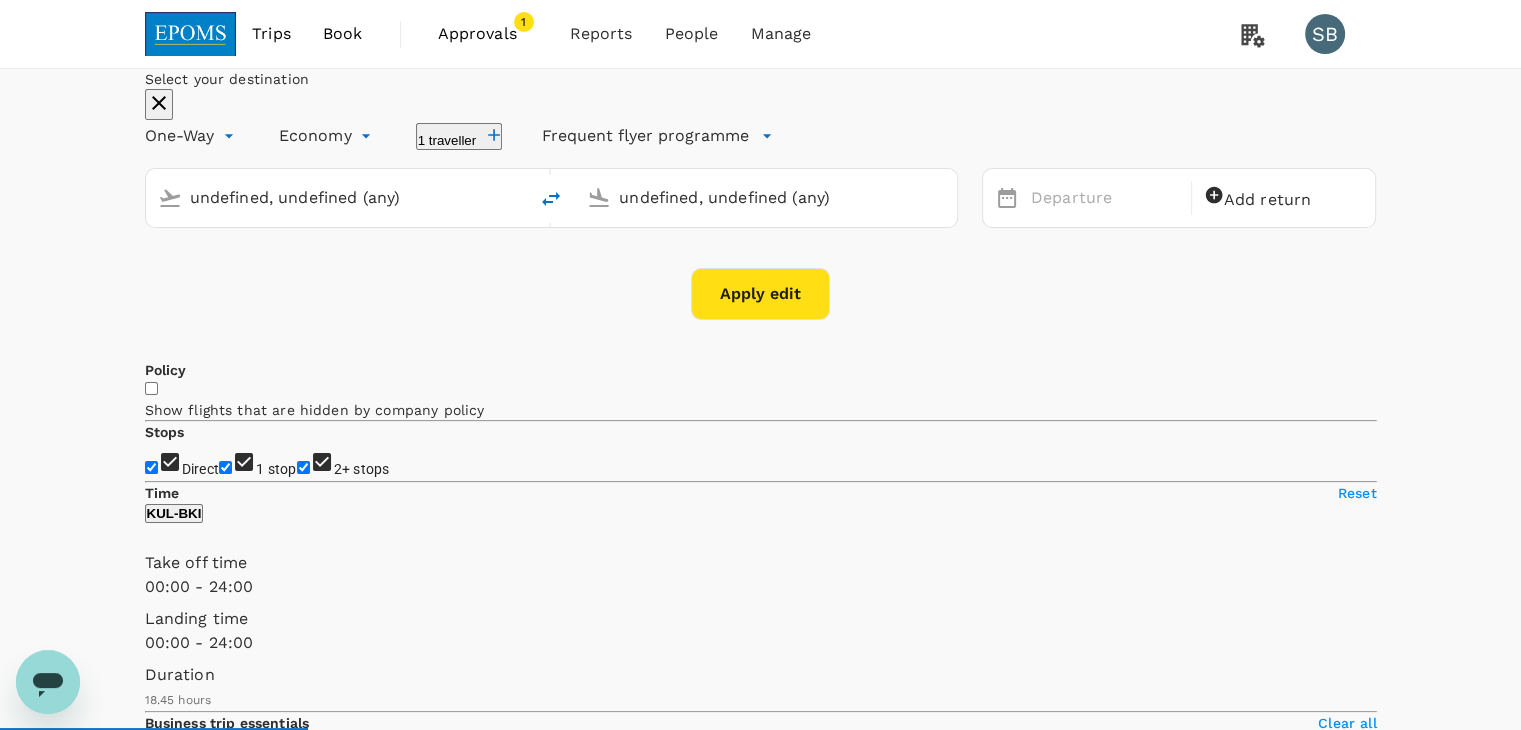 type on "Kuala Lumpur Intl ([GEOGRAPHIC_DATA])" 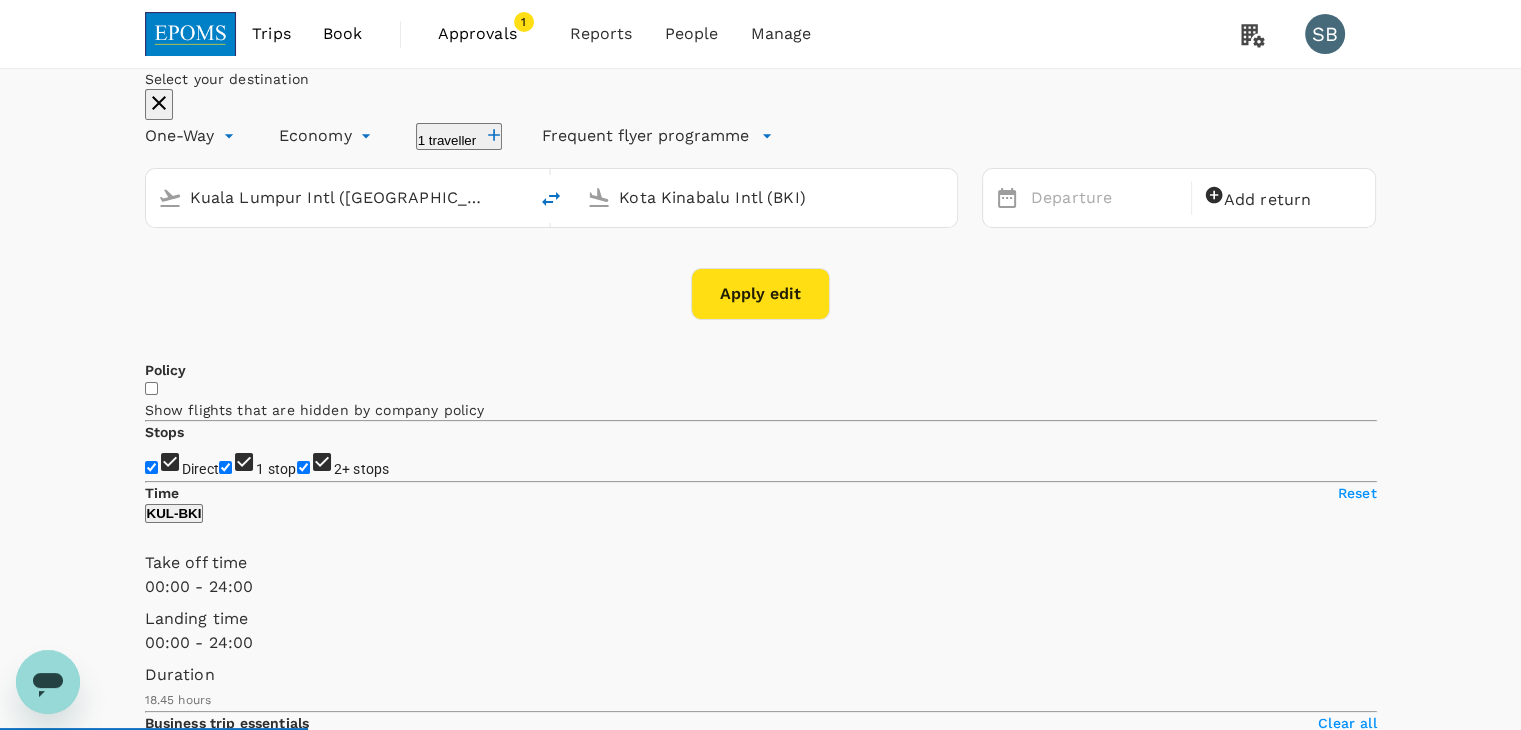 type 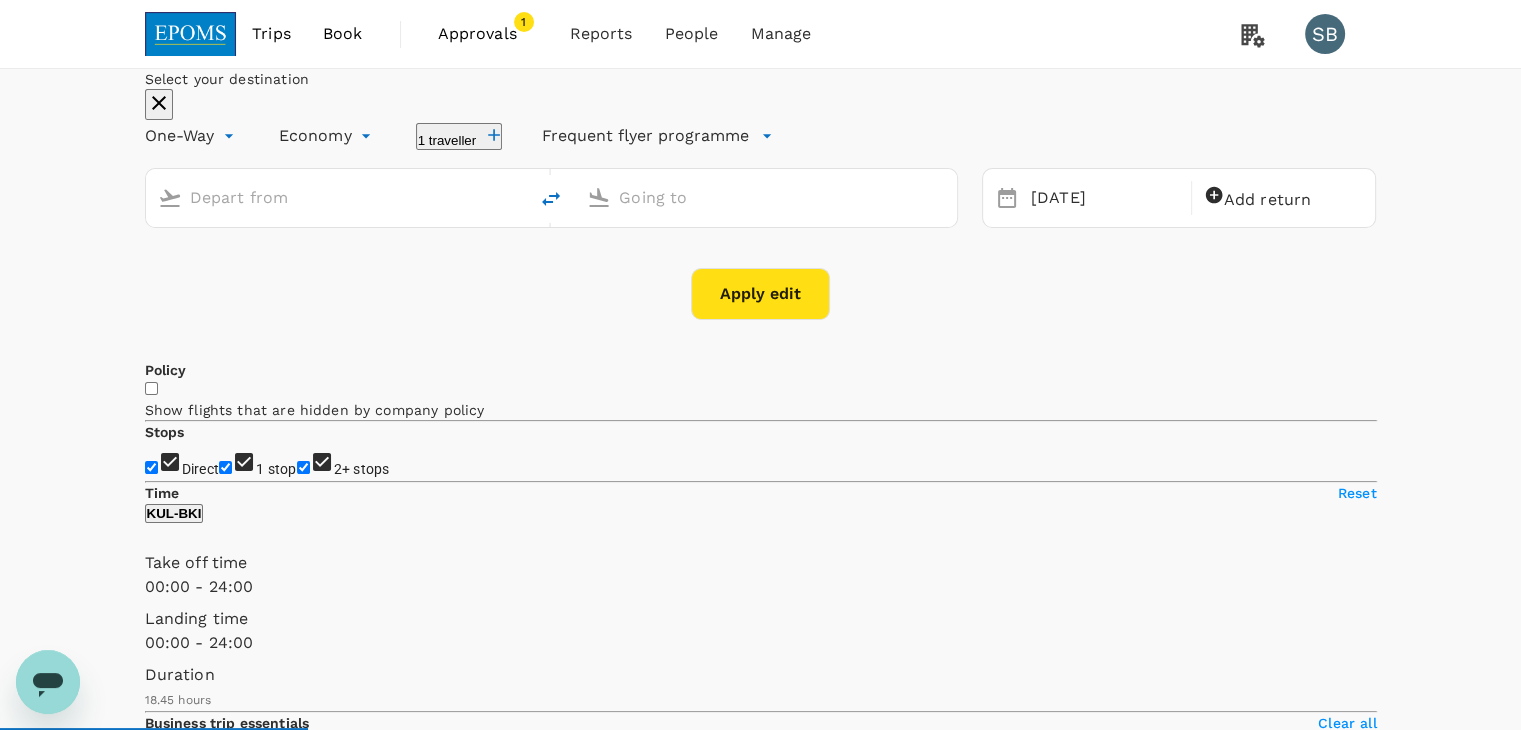 type on "Kuala Lumpur Intl ([GEOGRAPHIC_DATA])" 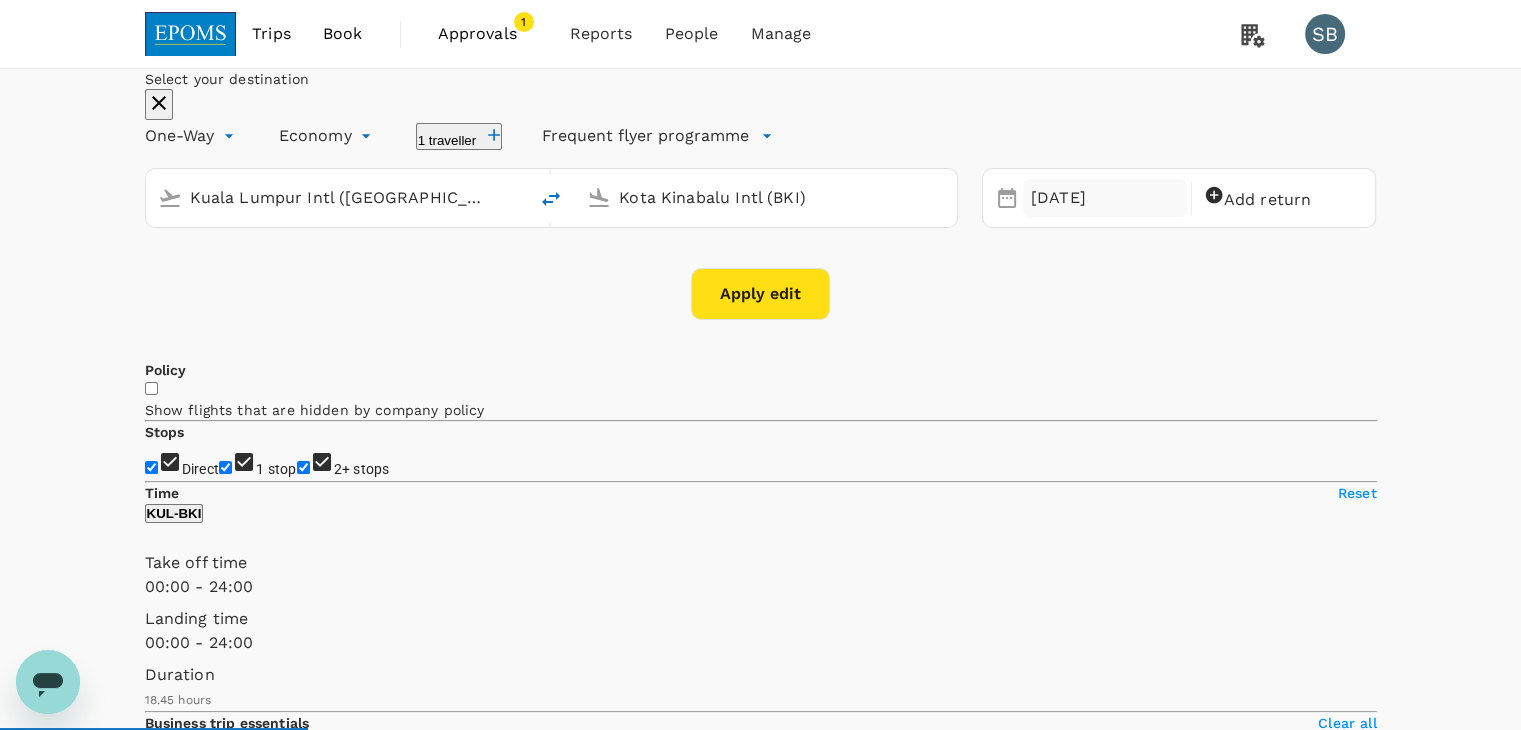 click on "27 Jul" at bounding box center (1105, 198) 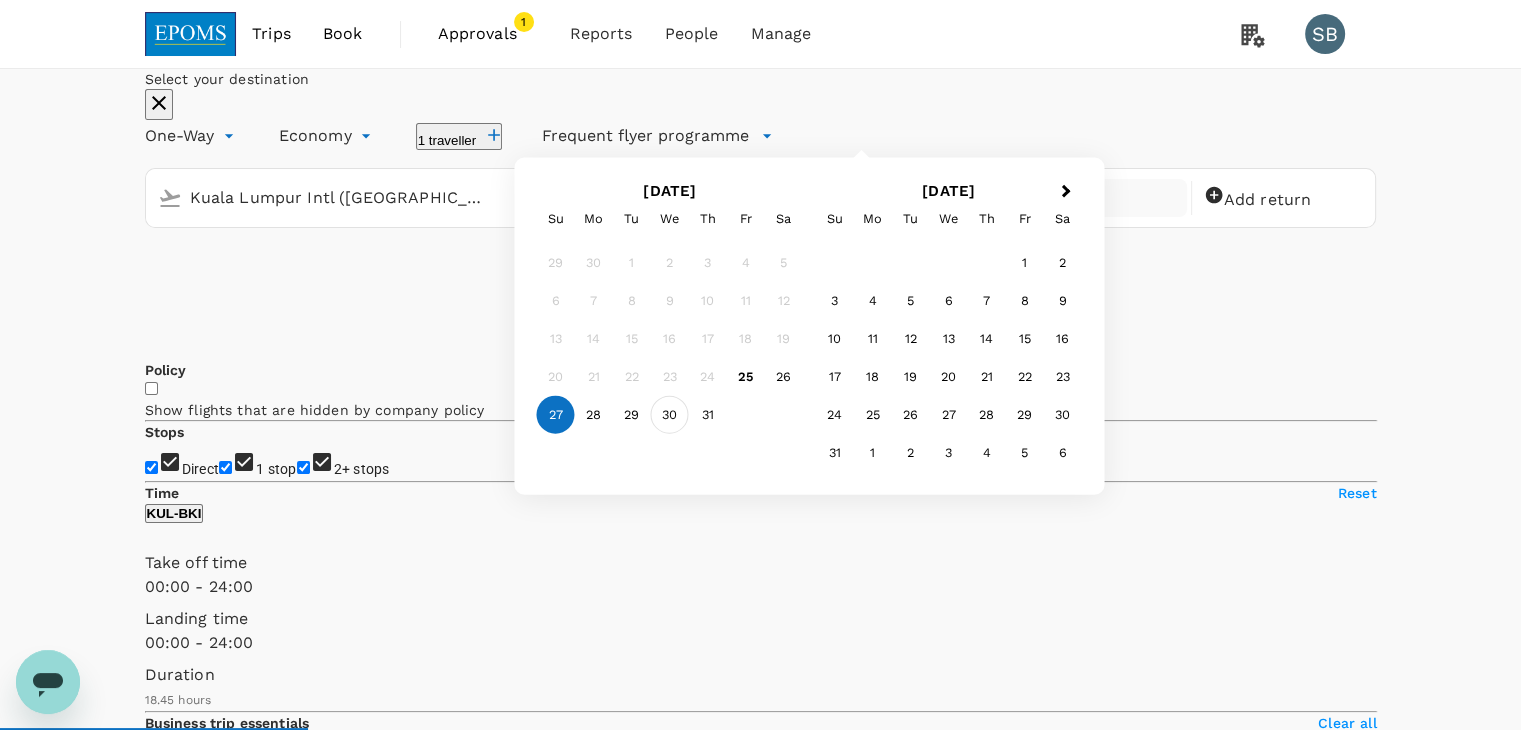 click on "30" at bounding box center [670, 415] 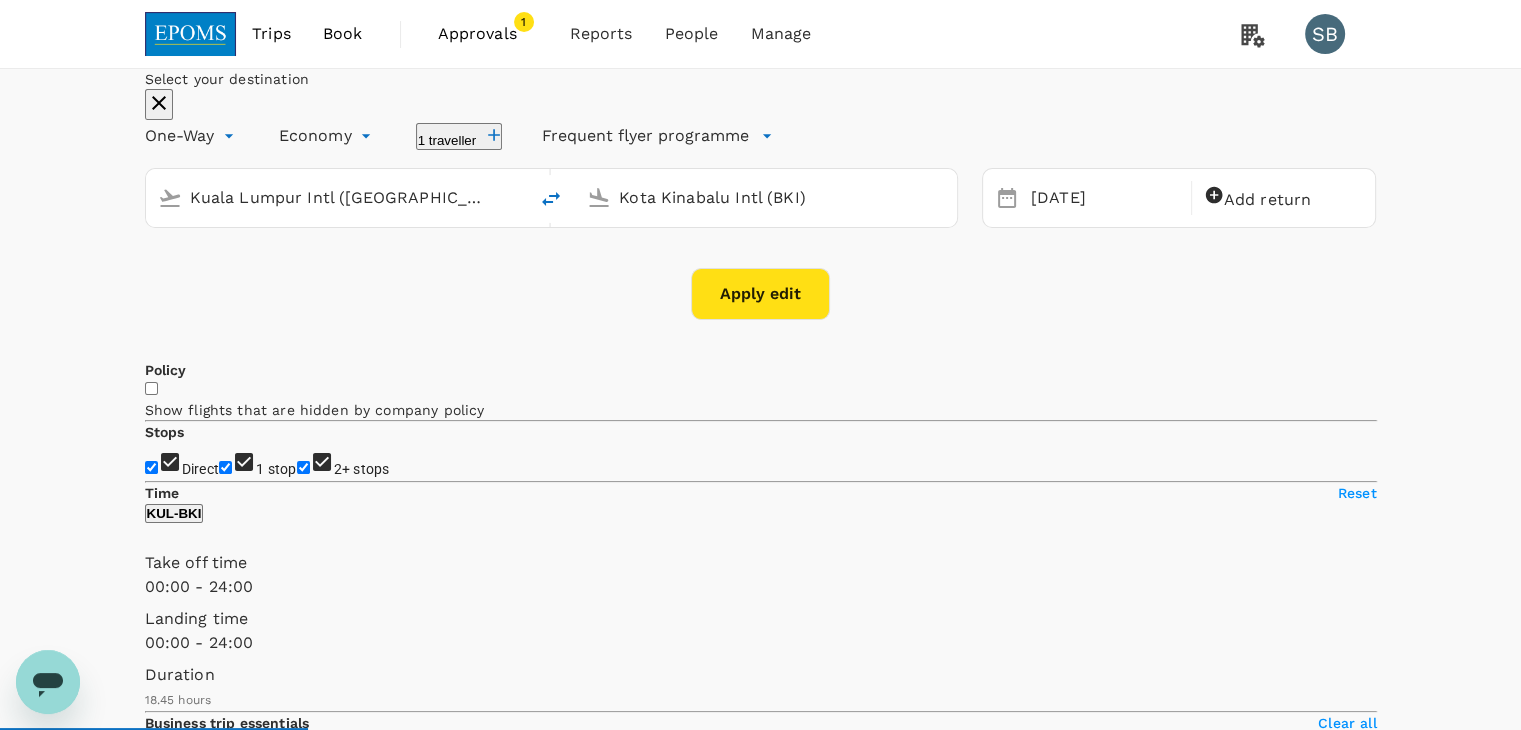 click on "Apply edit" at bounding box center [760, 294] 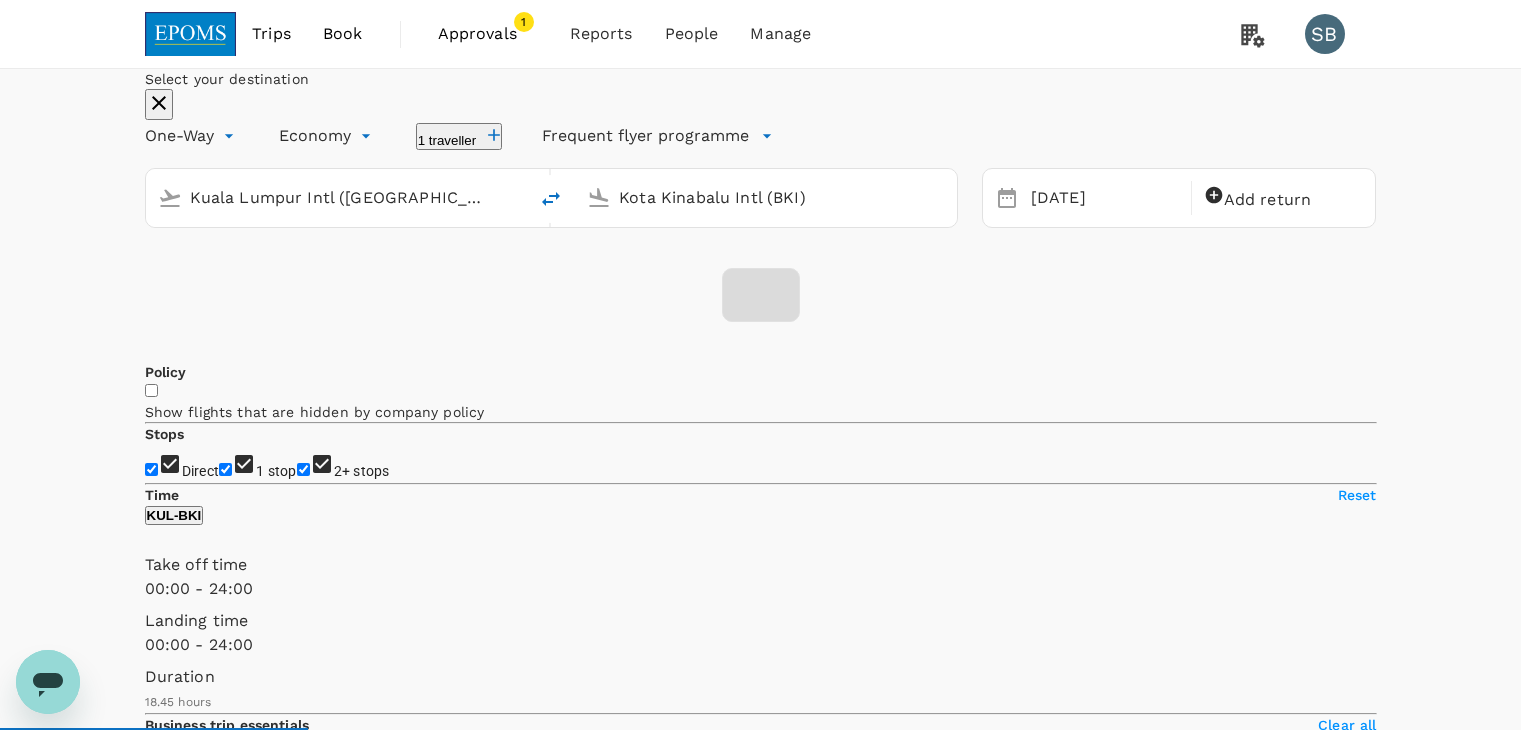 click on "Confirm" at bounding box center [73, 73022] 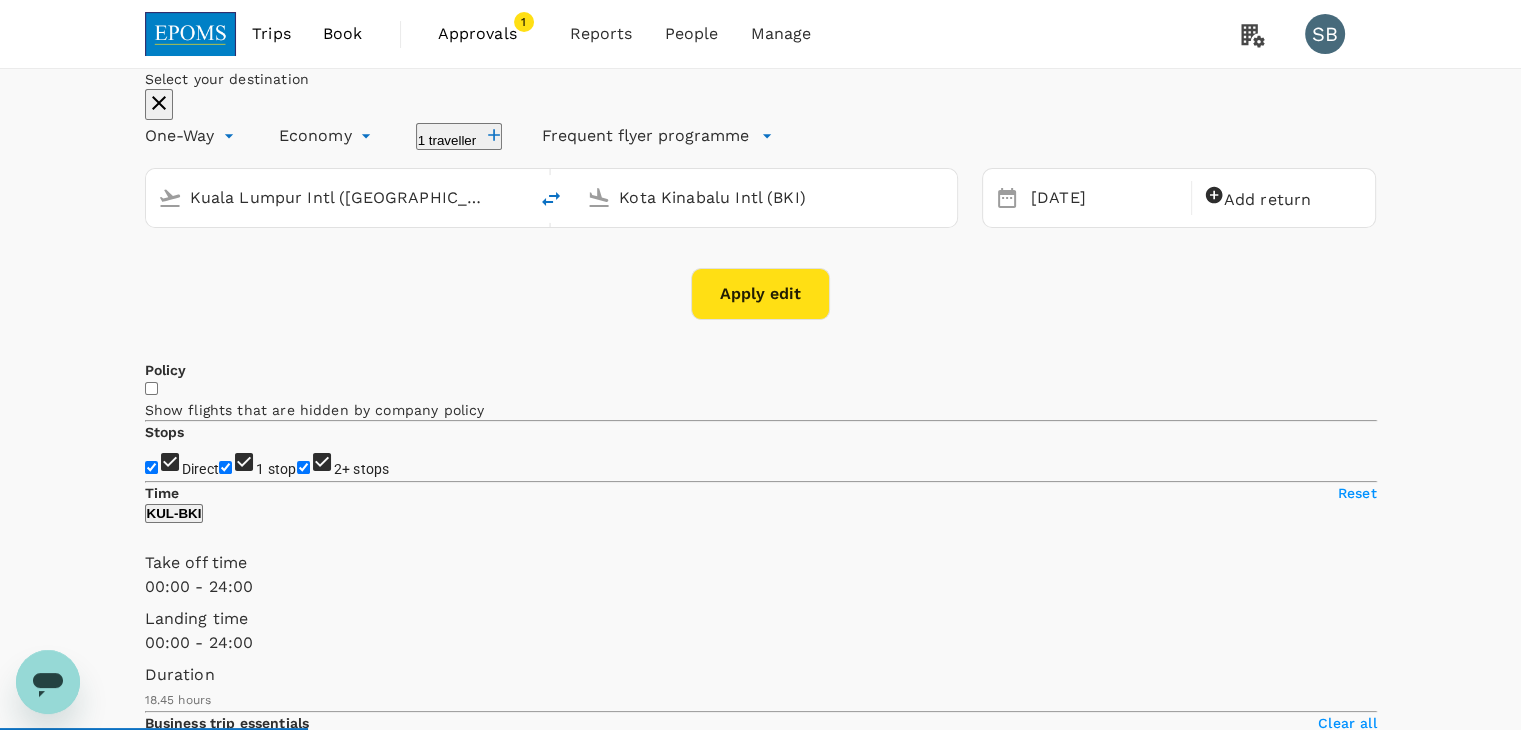checkbox on "false" 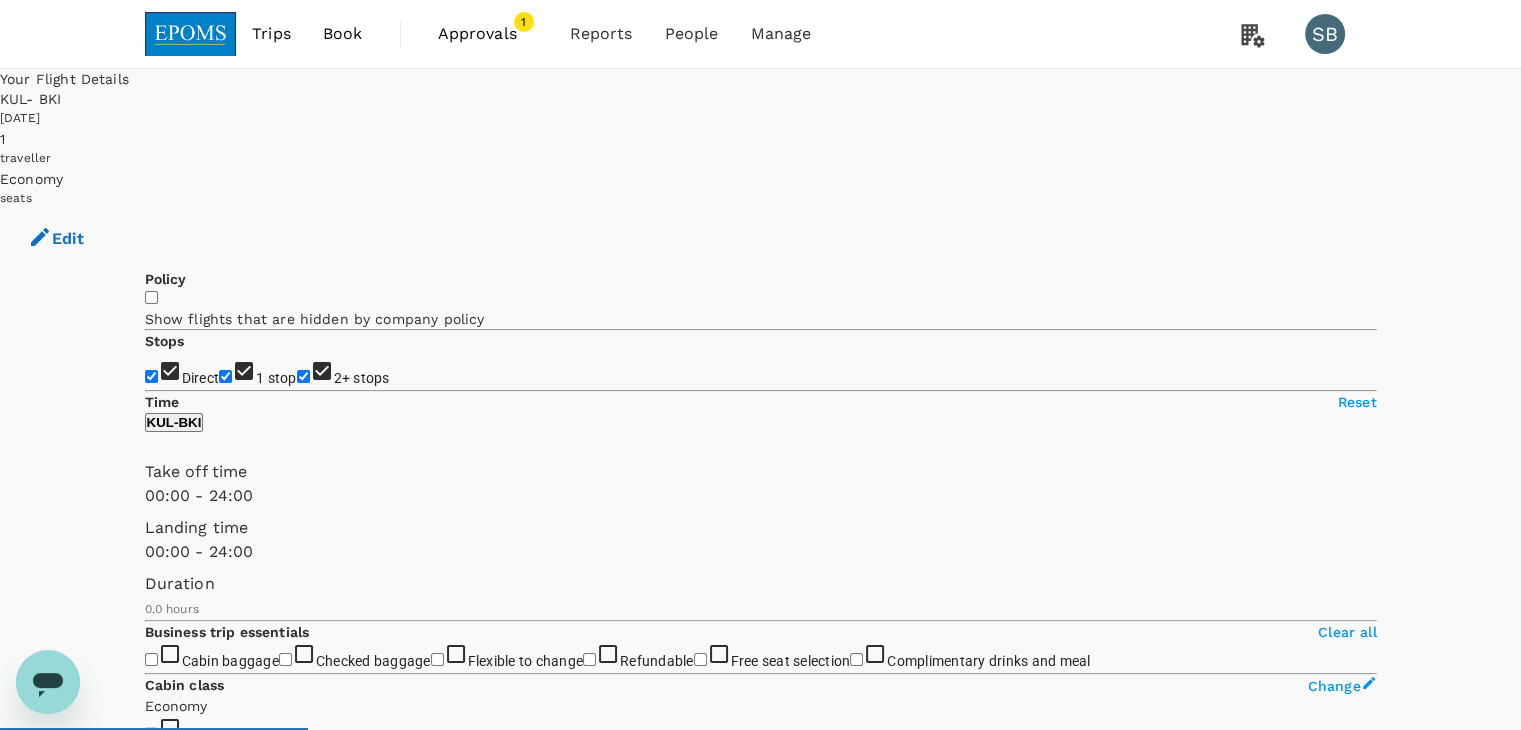type on "1400" 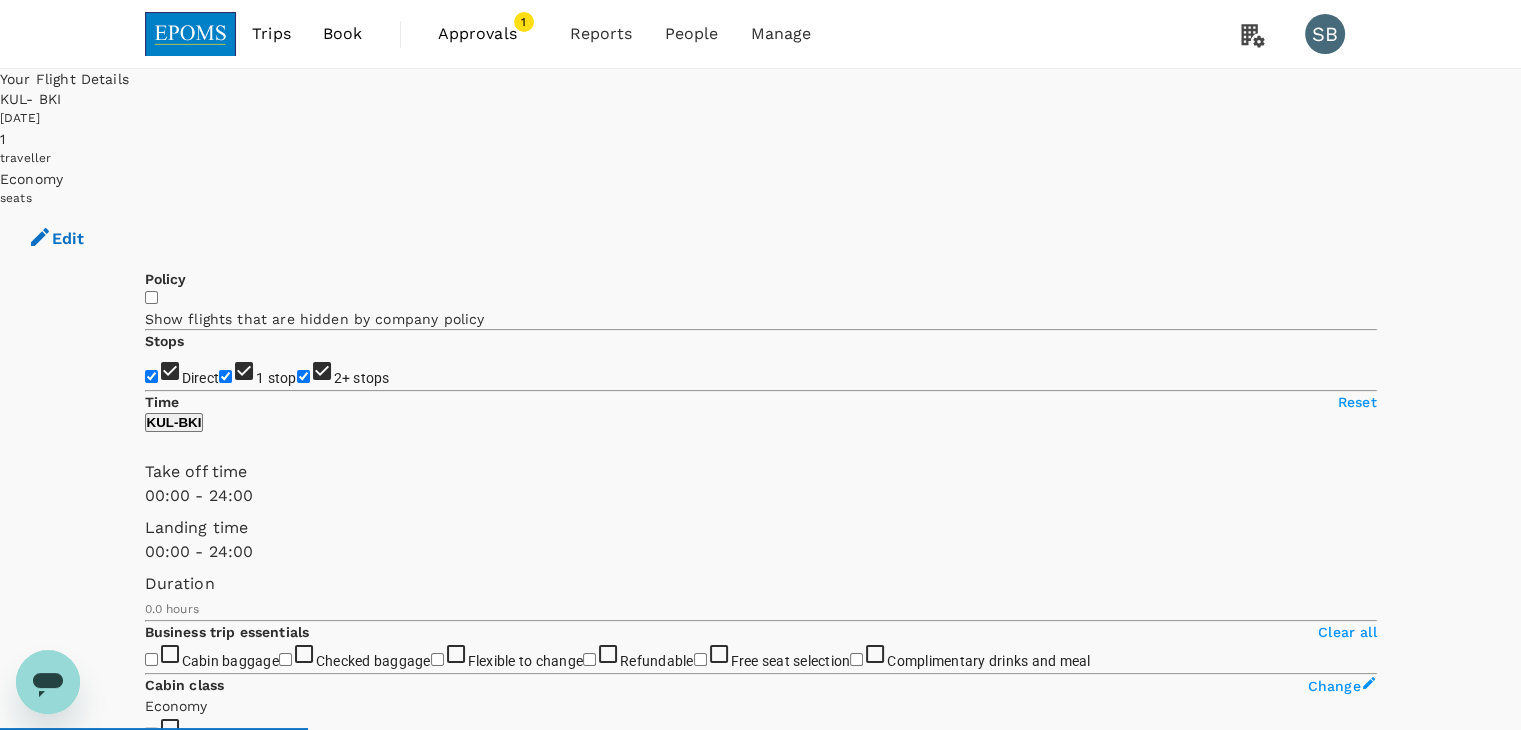 checkbox on "true" 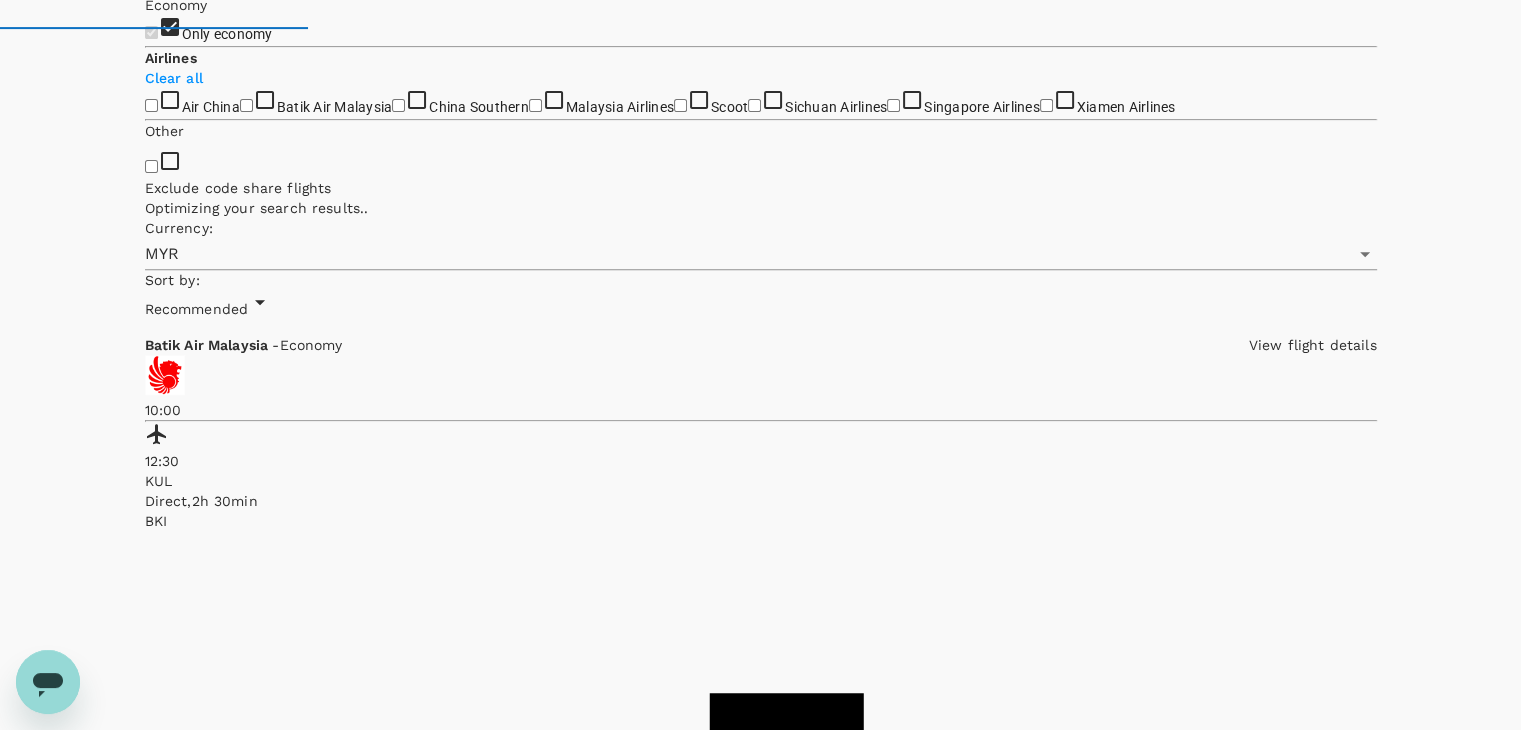 scroll, scrollTop: 900, scrollLeft: 0, axis: vertical 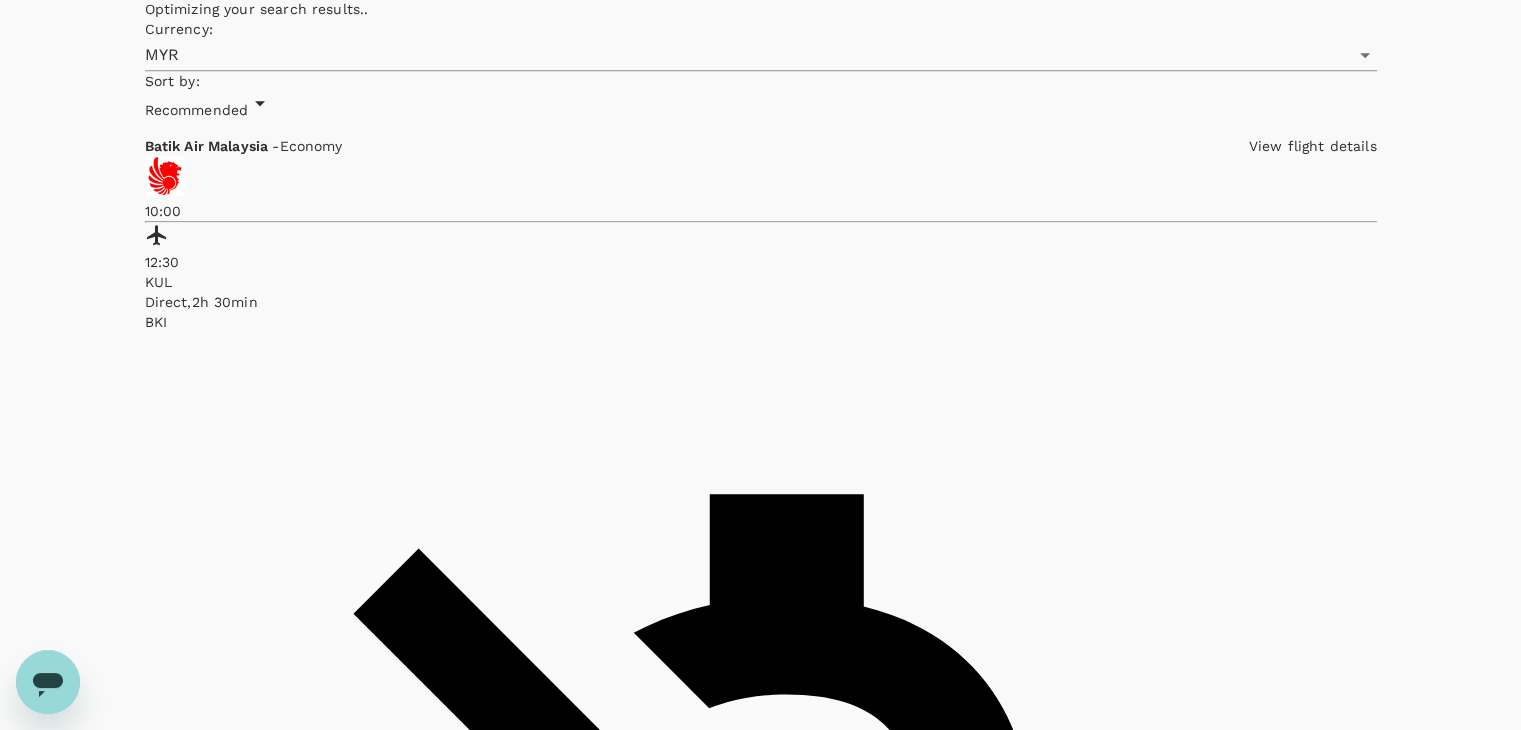 click on "Malaysia Airlines" at bounding box center [535, -94] 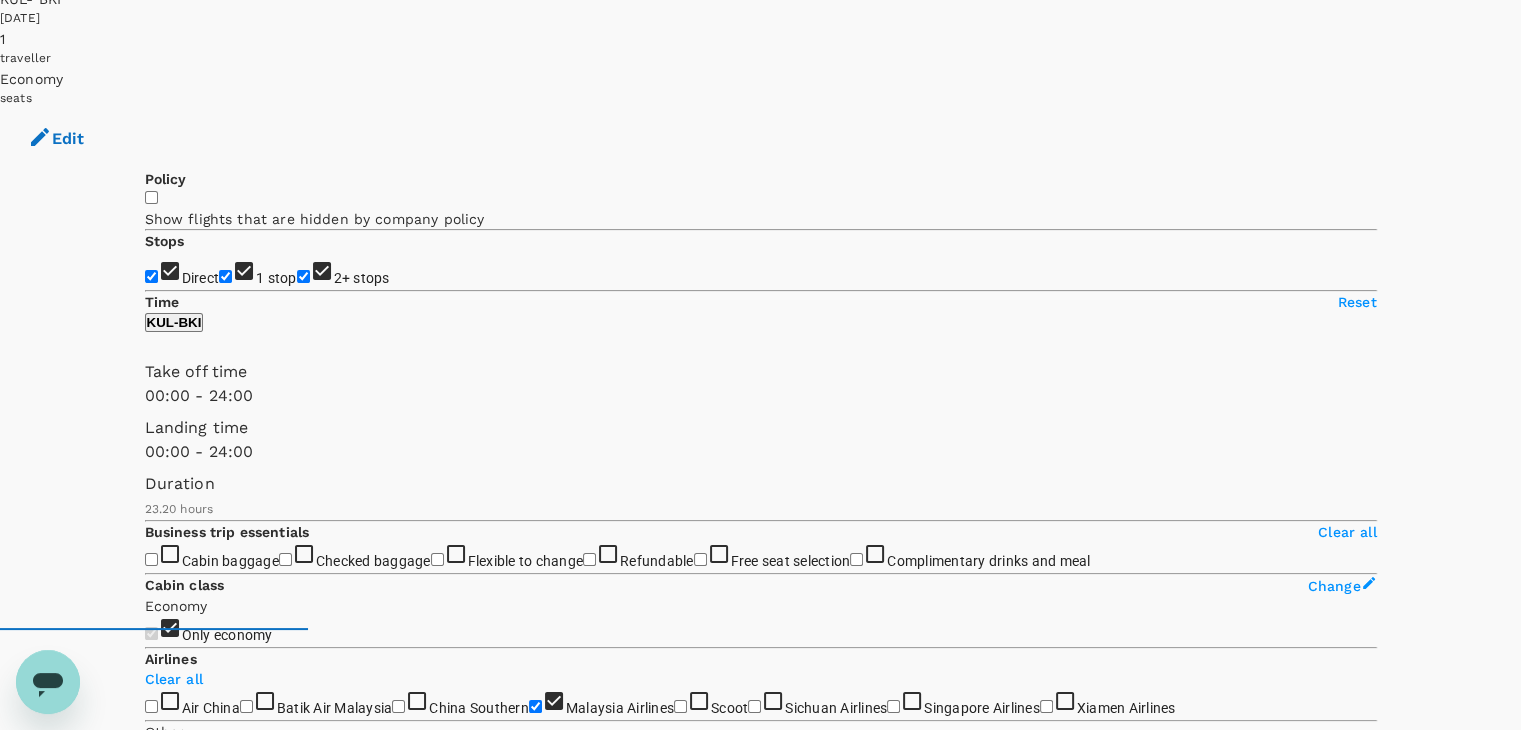 scroll, scrollTop: 0, scrollLeft: 0, axis: both 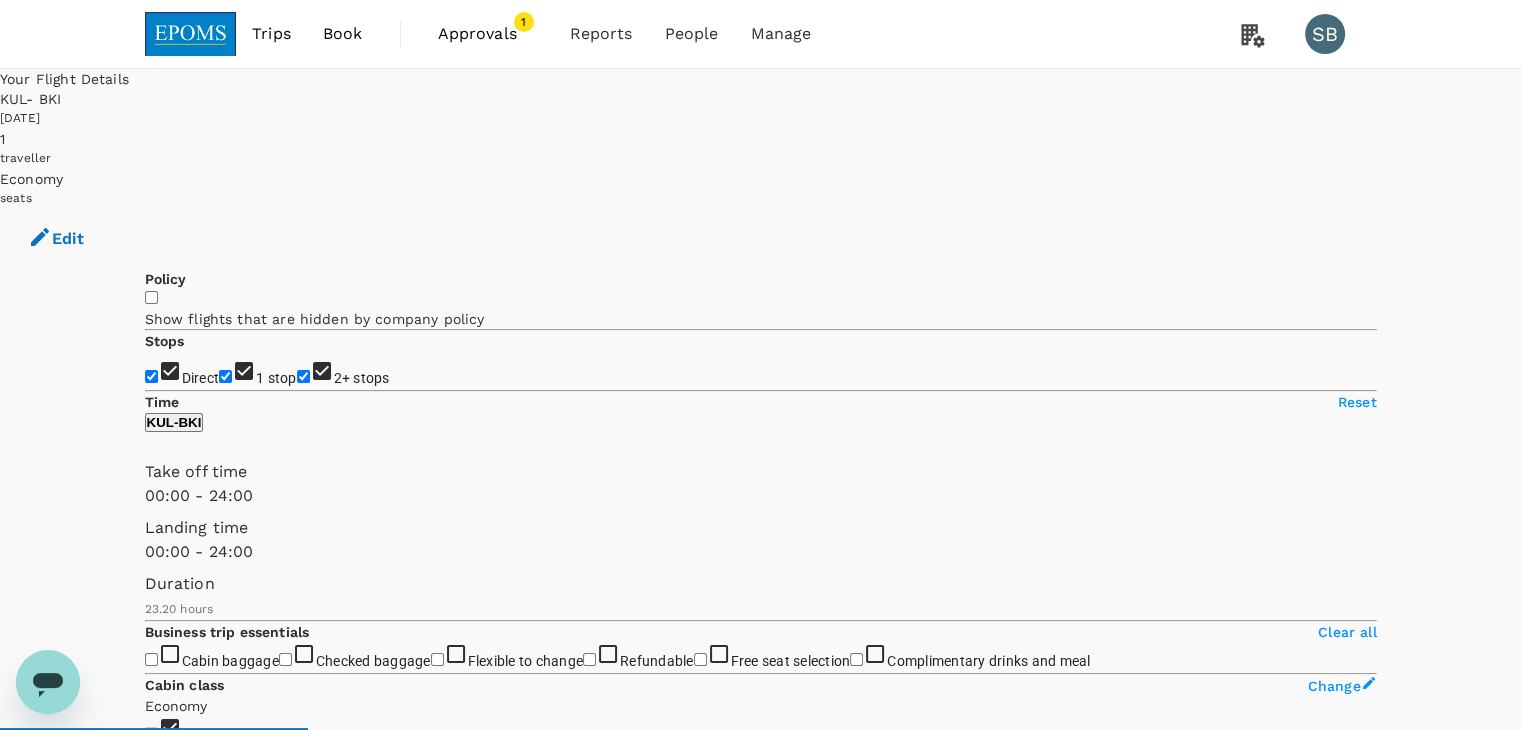 checkbox on "false" 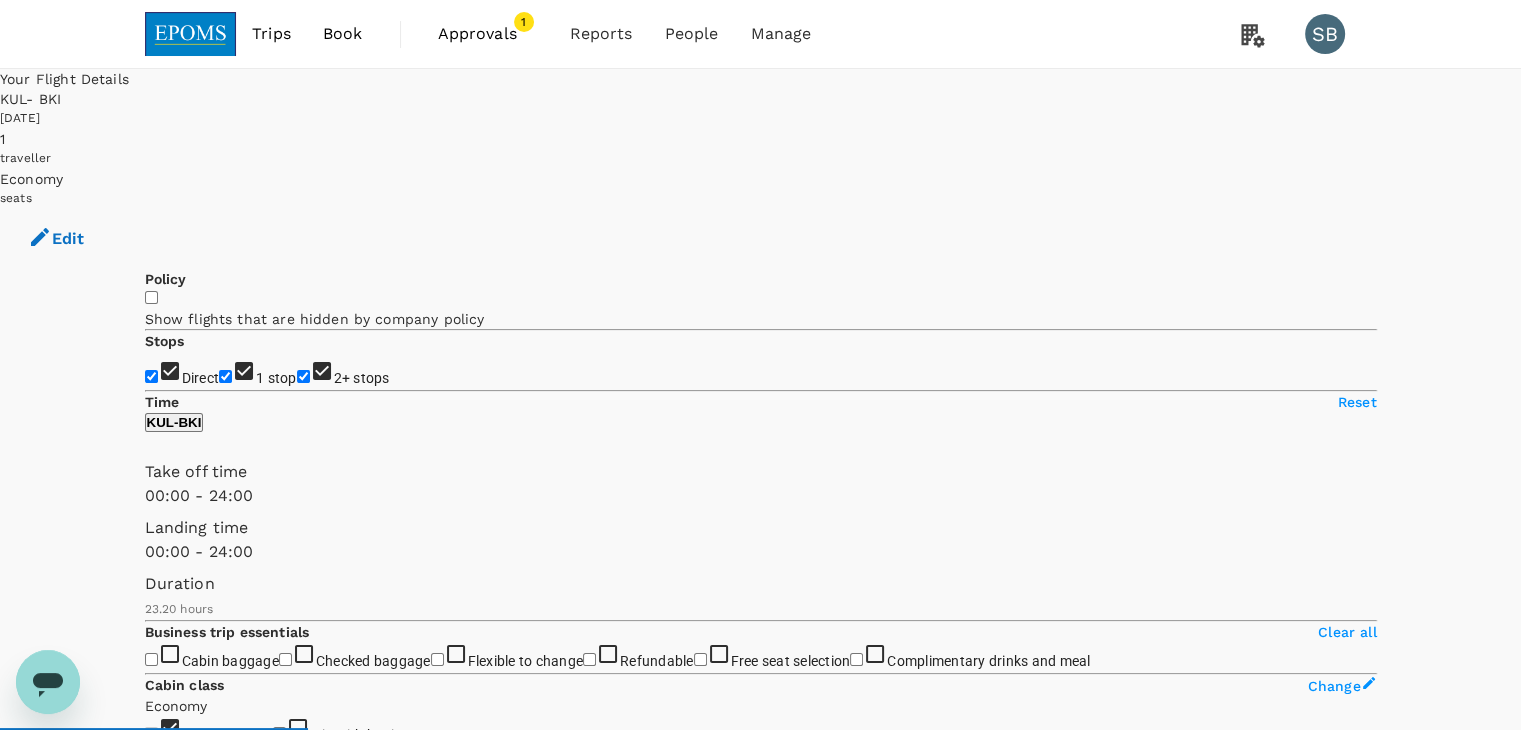type on "1645" 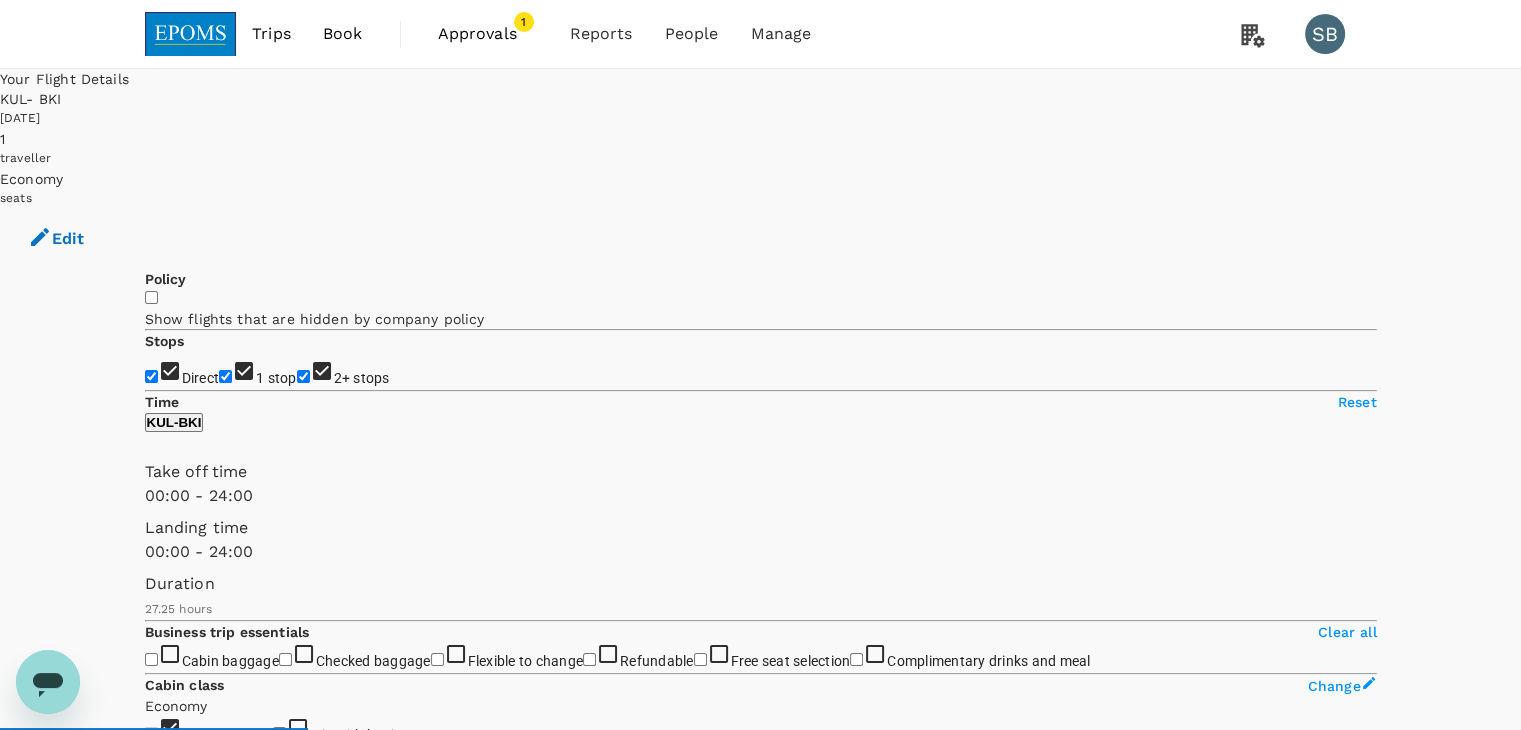 click at bounding box center (191, 34) 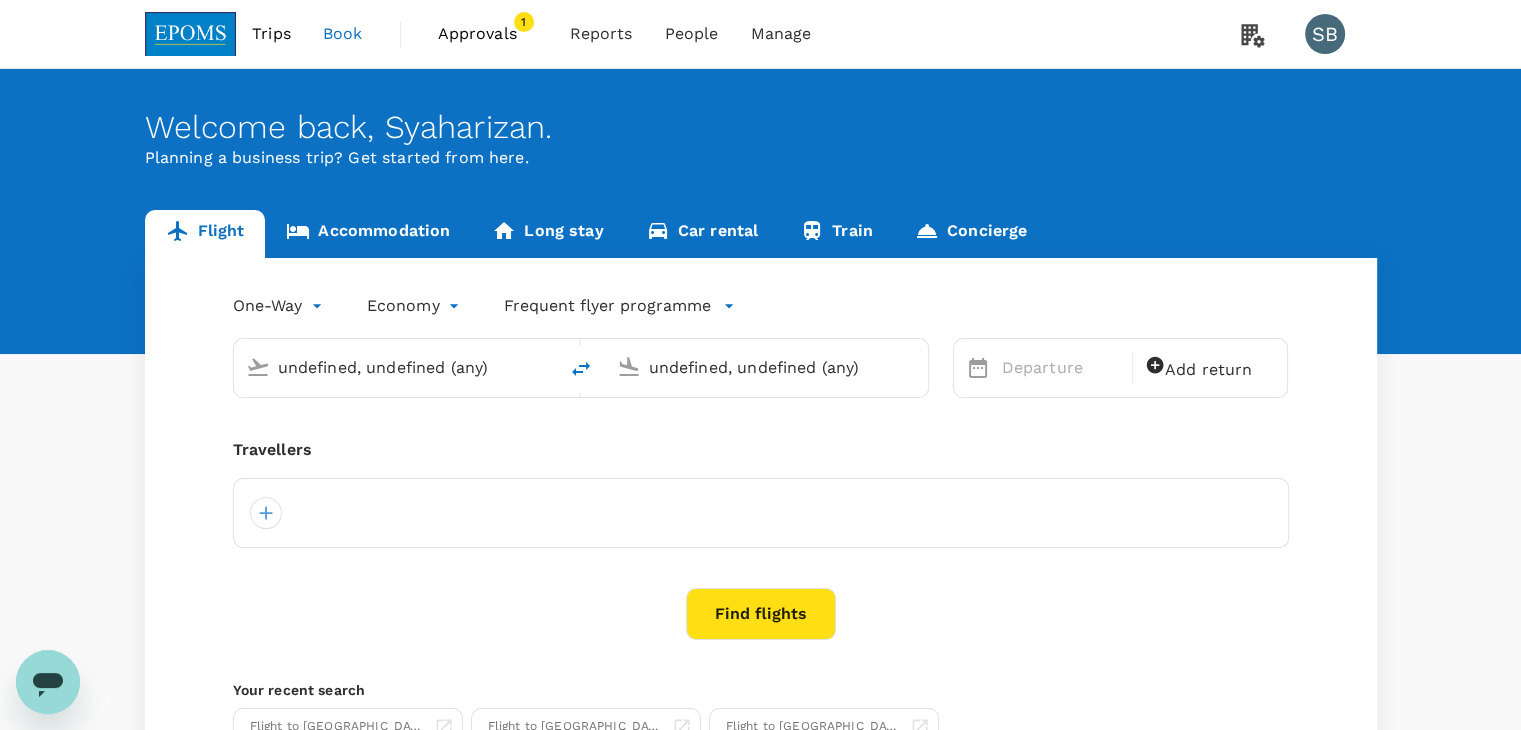 type 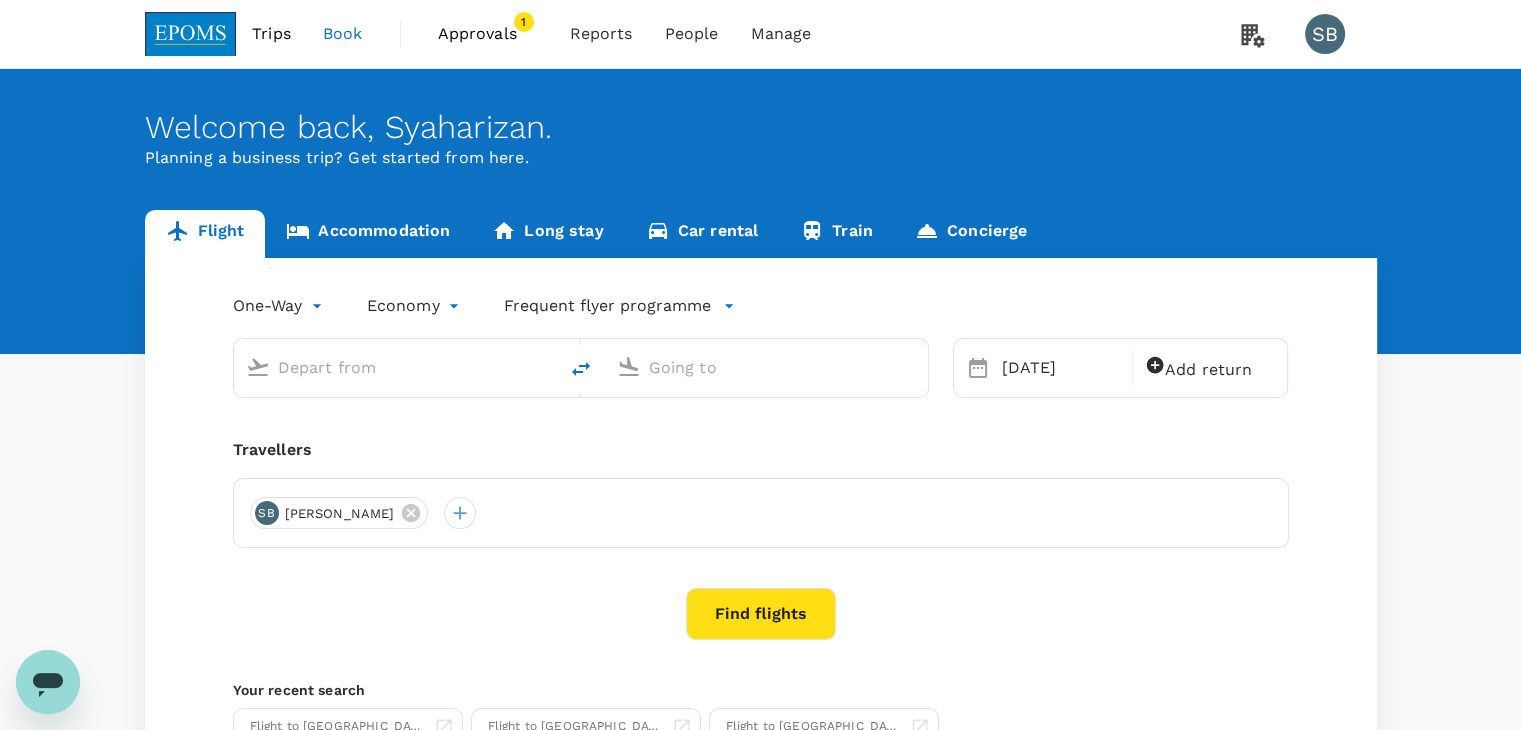 type on "Kuala Lumpur Intl ([GEOGRAPHIC_DATA])" 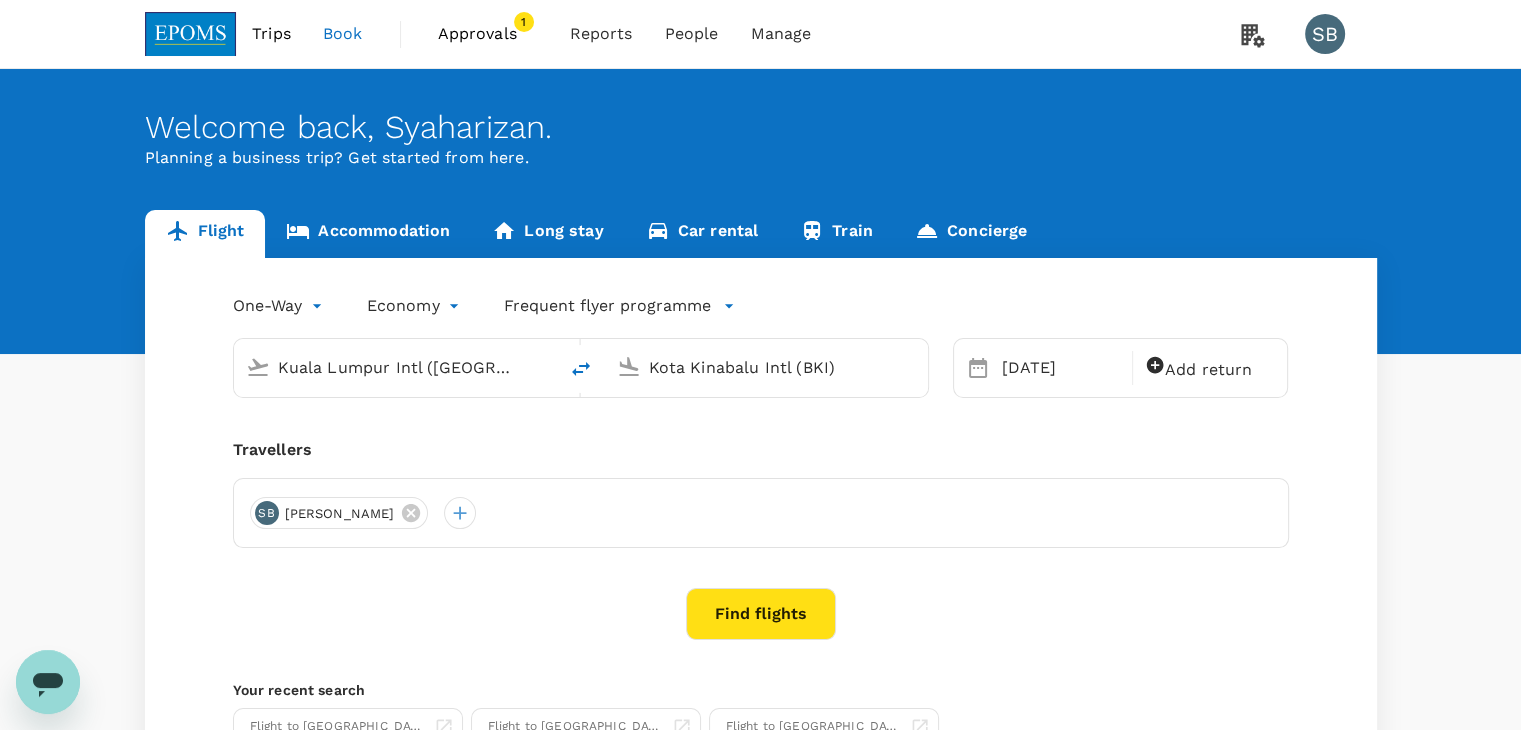 type 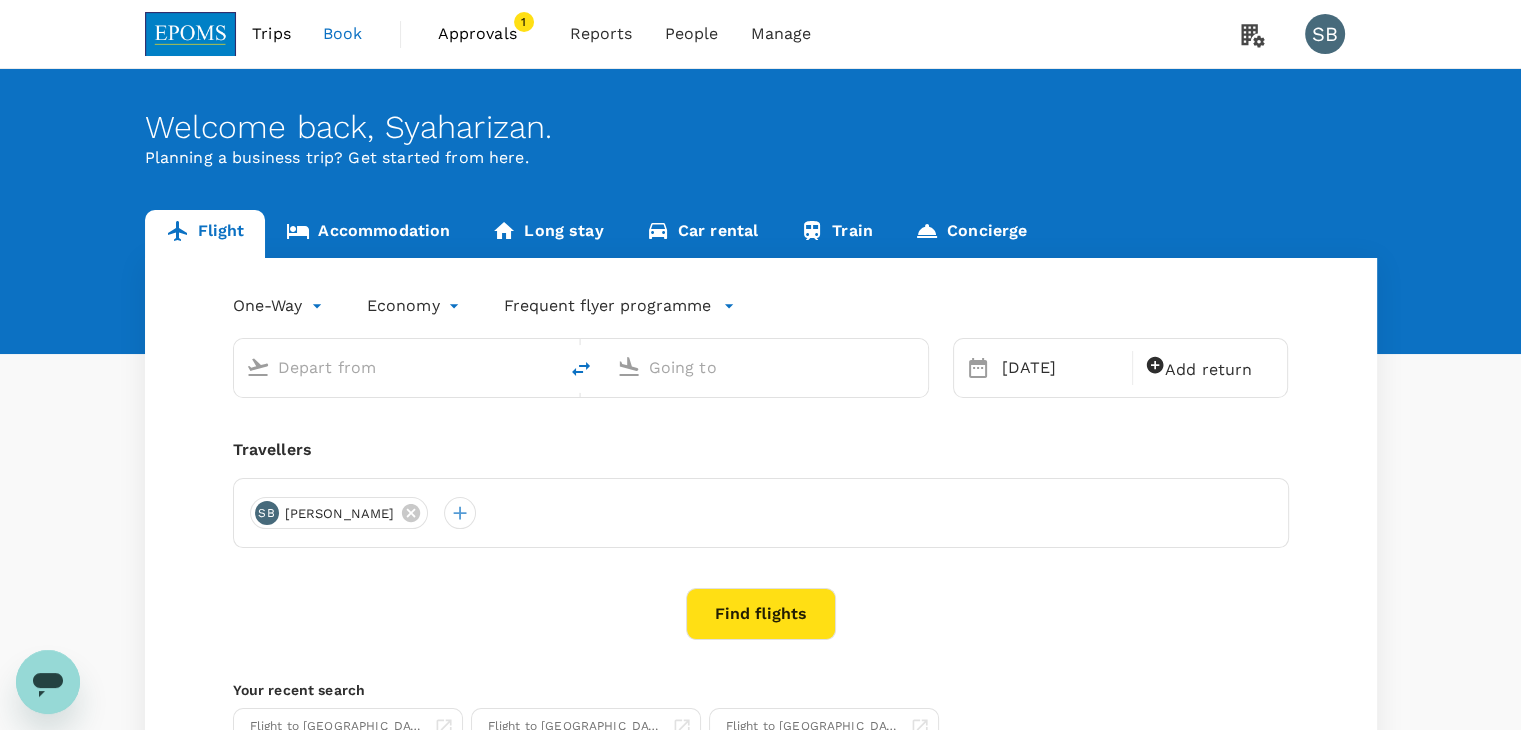 type on "Kuala Lumpur Intl ([GEOGRAPHIC_DATA])" 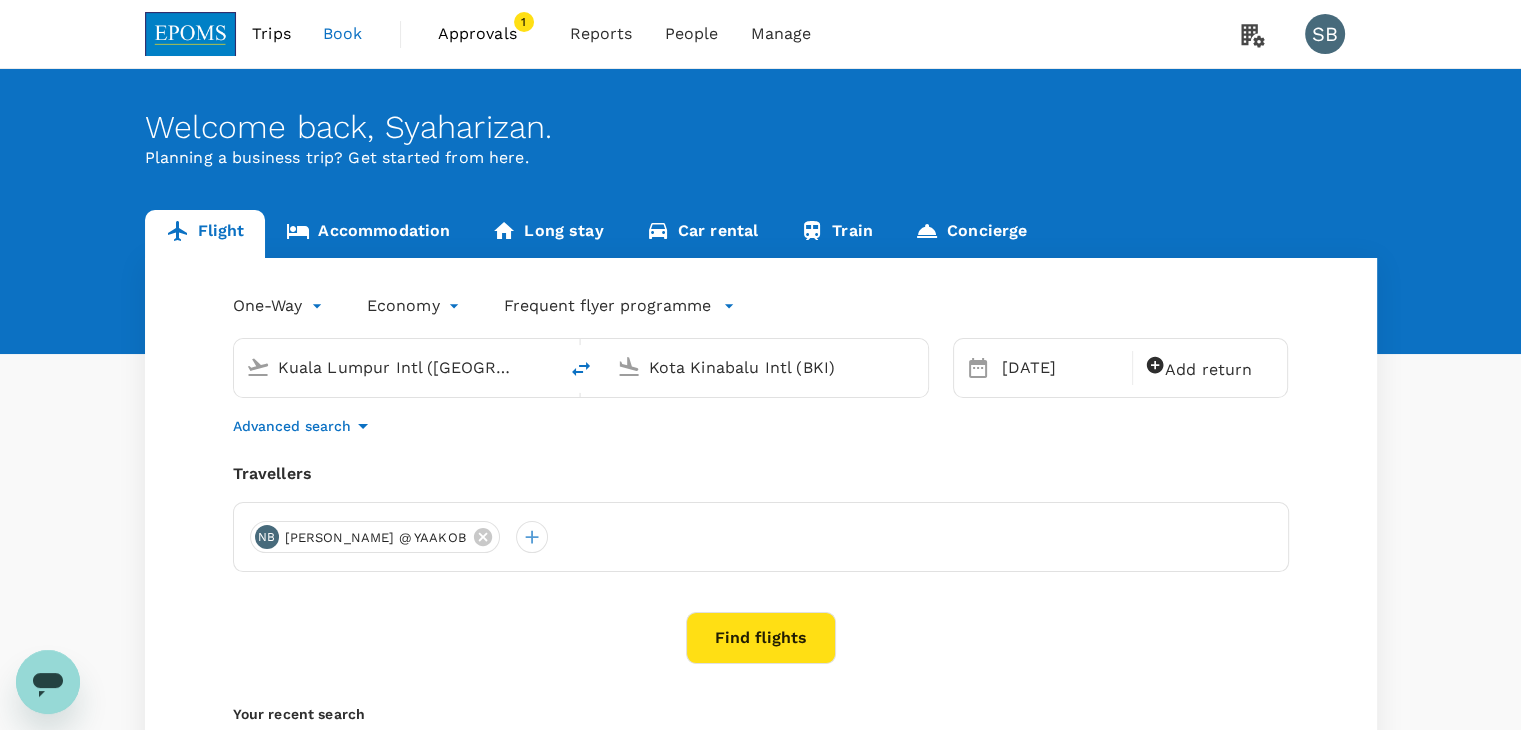 click on "One-Way oneway Economy economy Frequent flyer programme Kuala Lumpur Intl (KUL) Kota Kinabalu Intl (BKI) 30 Jul Add return Advanced search Travellers   NB NURUL AISYAH BINTI YACUB @ YAAKOB Find flights Your recent search Flight to Kota Kinabalu KUL - BKI 27 Jul · 1 Traveller Flight to Kota Kinabalu KUL - BKI 26 Jul · 1 Traveller Flight to Kota Kinabalu KUL - BKI 06 Aug - 07 Aug · 1 Traveller" at bounding box center [761, 550] 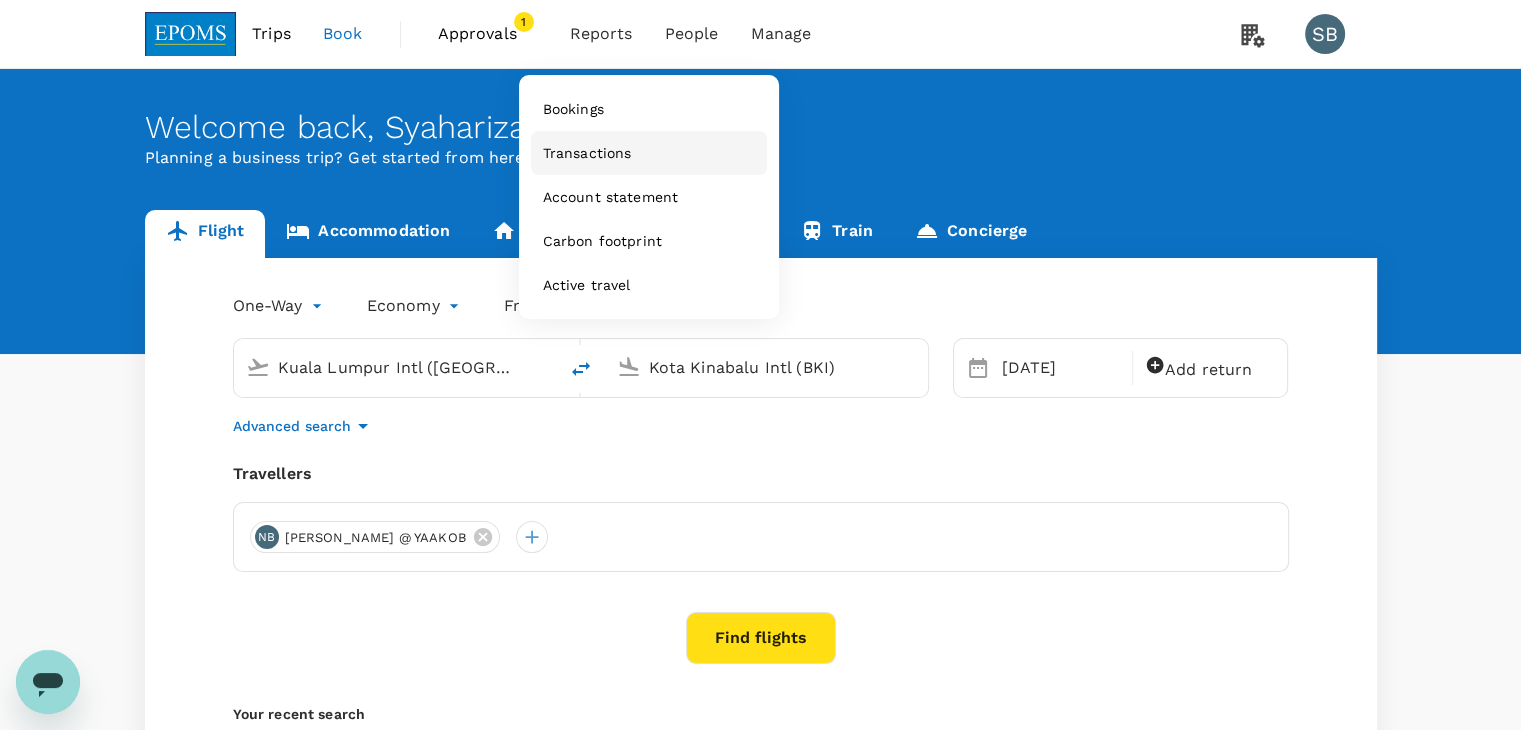 click on "Transactions" at bounding box center (649, 153) 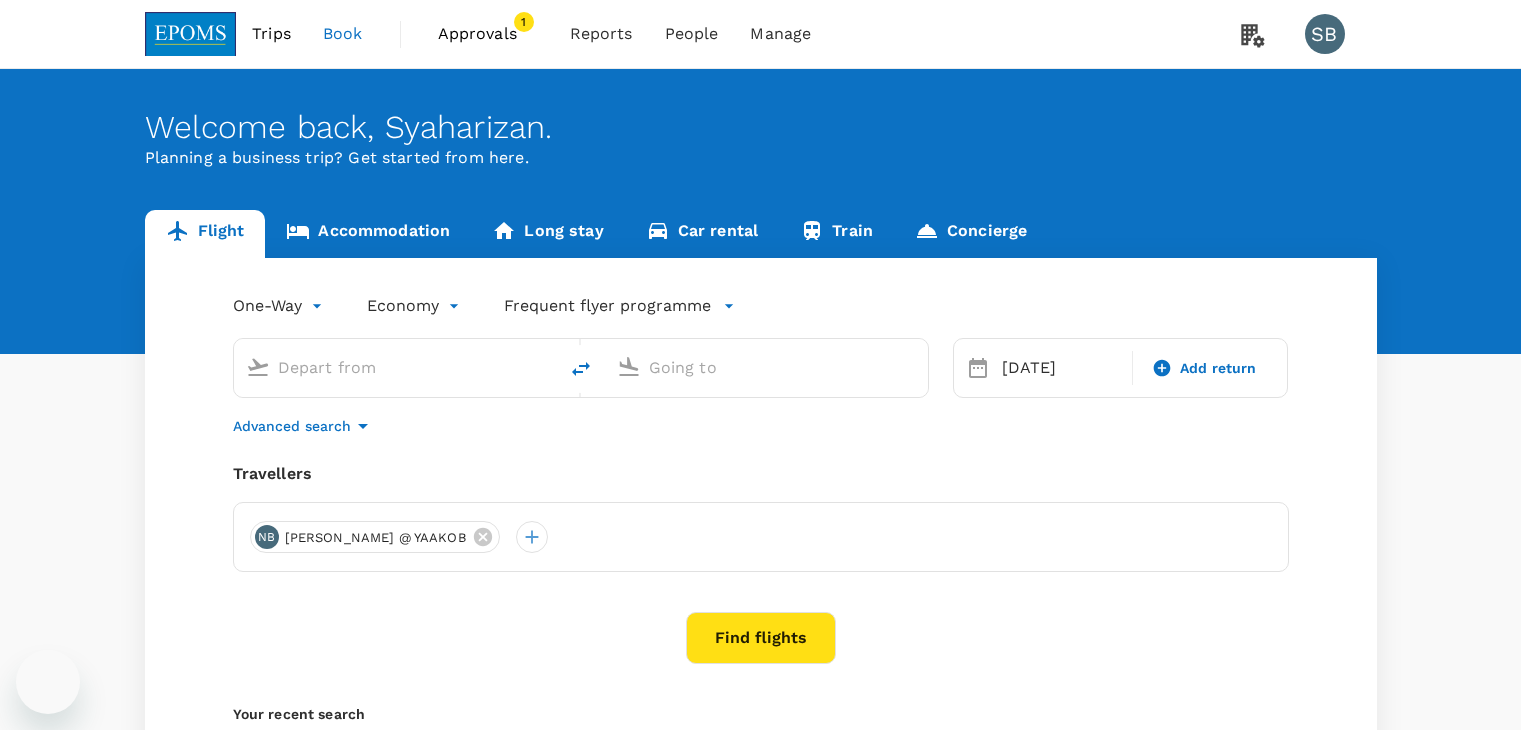 type on "Kuala Lumpur Intl ([GEOGRAPHIC_DATA])" 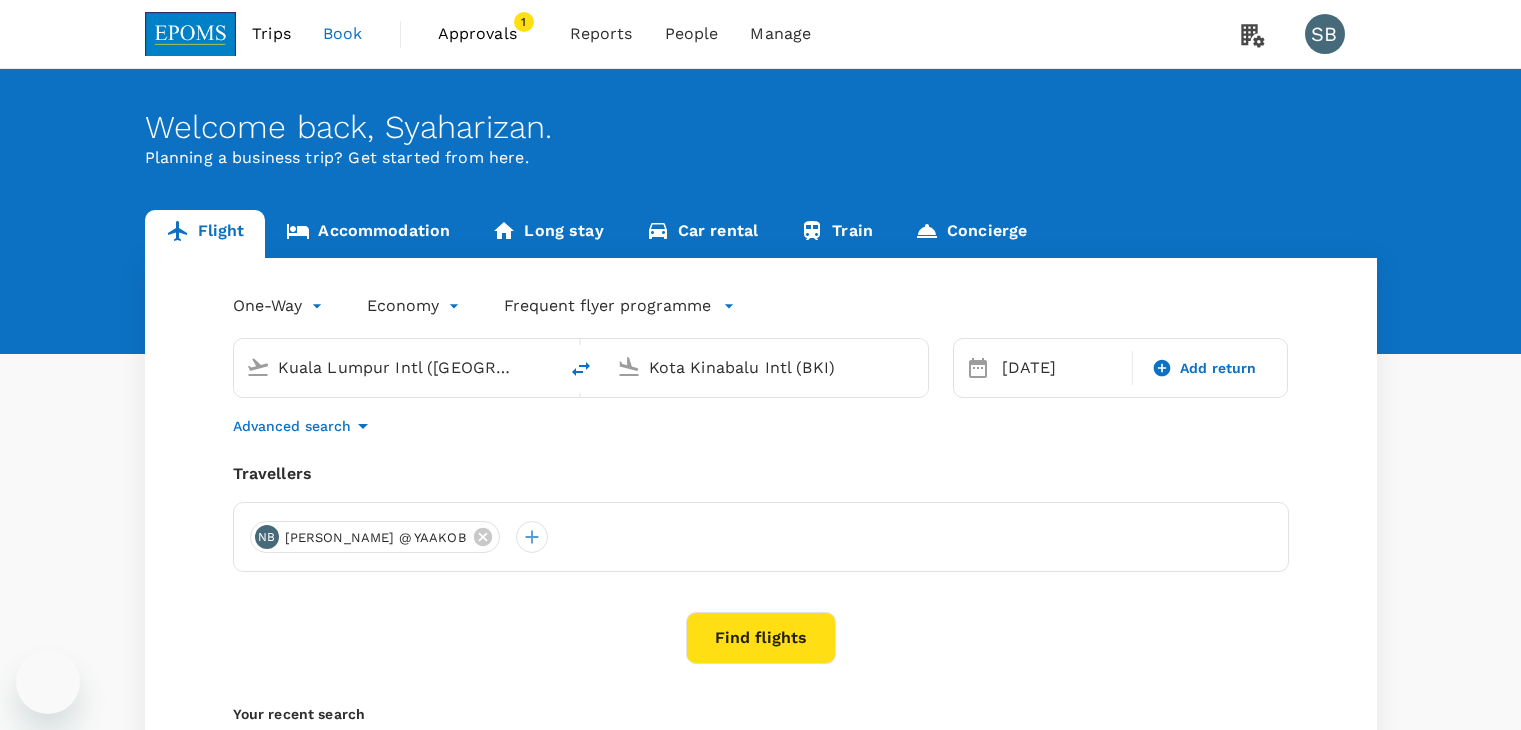 scroll, scrollTop: 0, scrollLeft: 0, axis: both 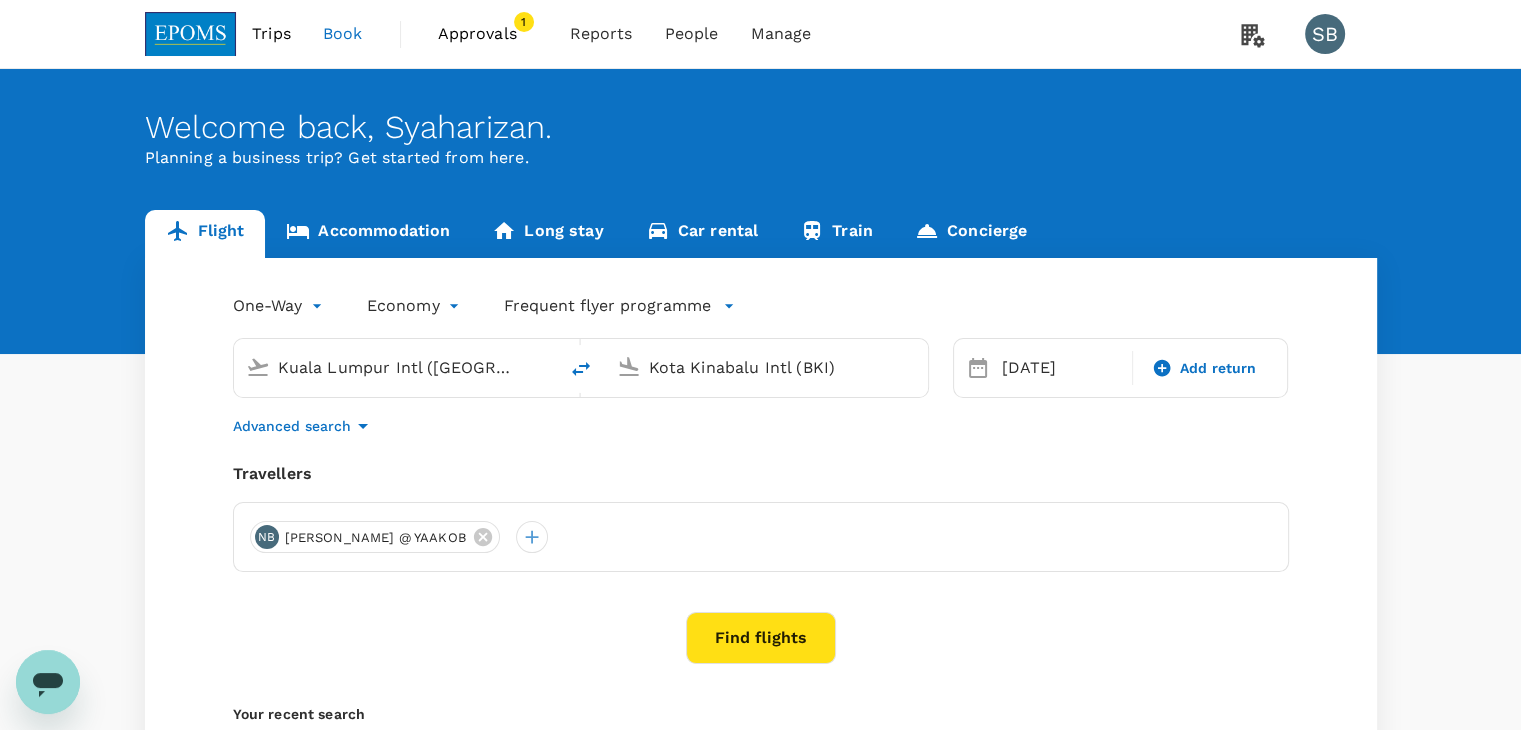 click on "Travellers" at bounding box center (761, 474) 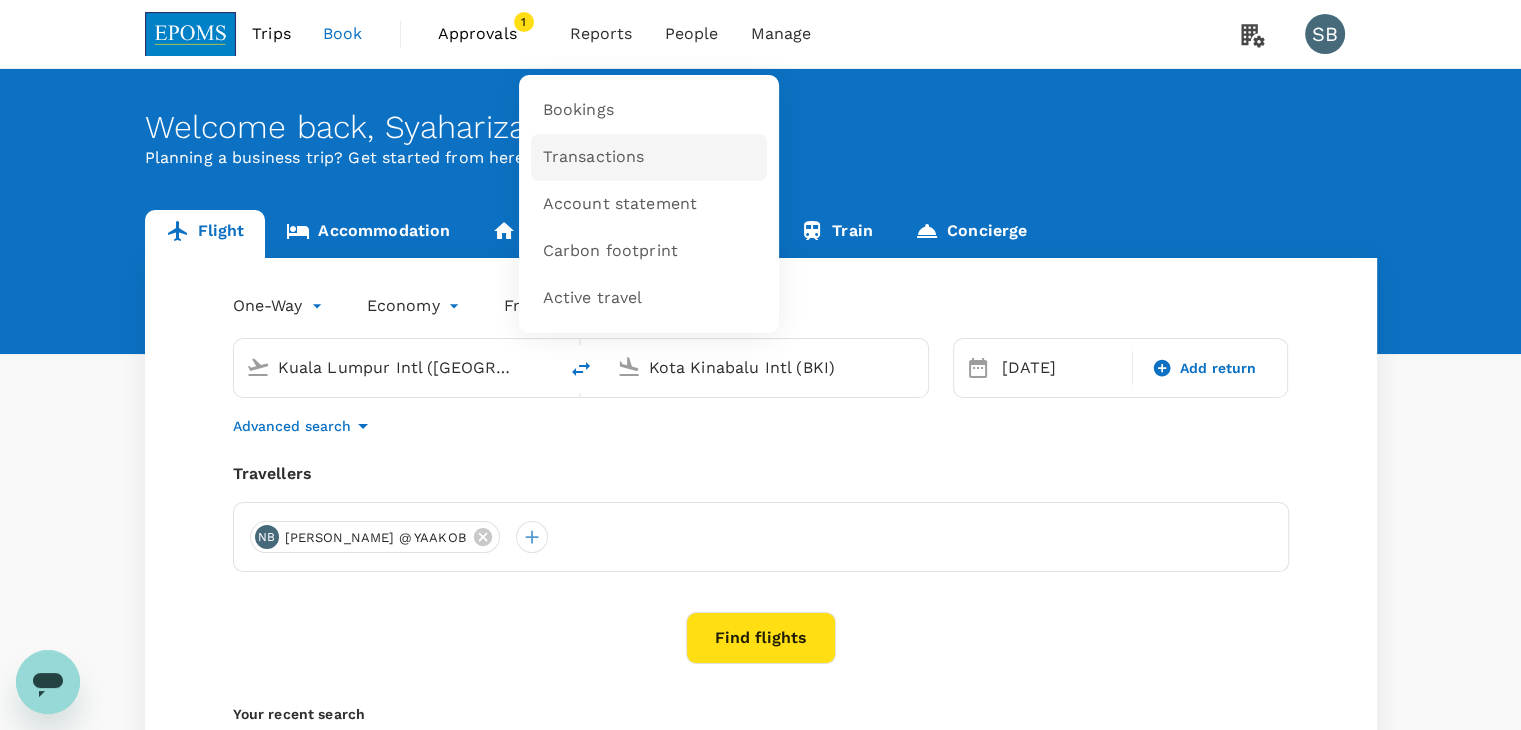 click on "Transactions" at bounding box center [649, 157] 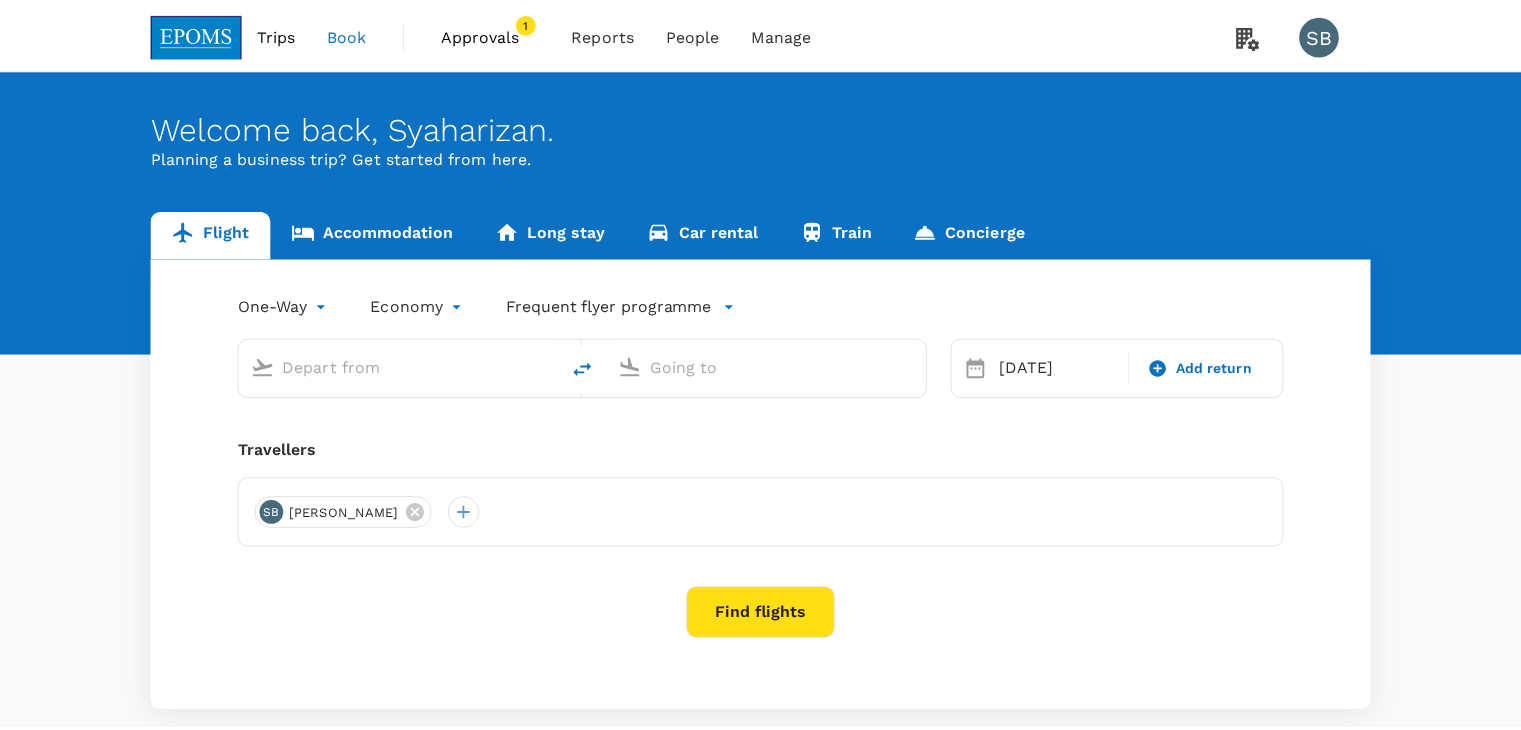 scroll, scrollTop: 0, scrollLeft: 0, axis: both 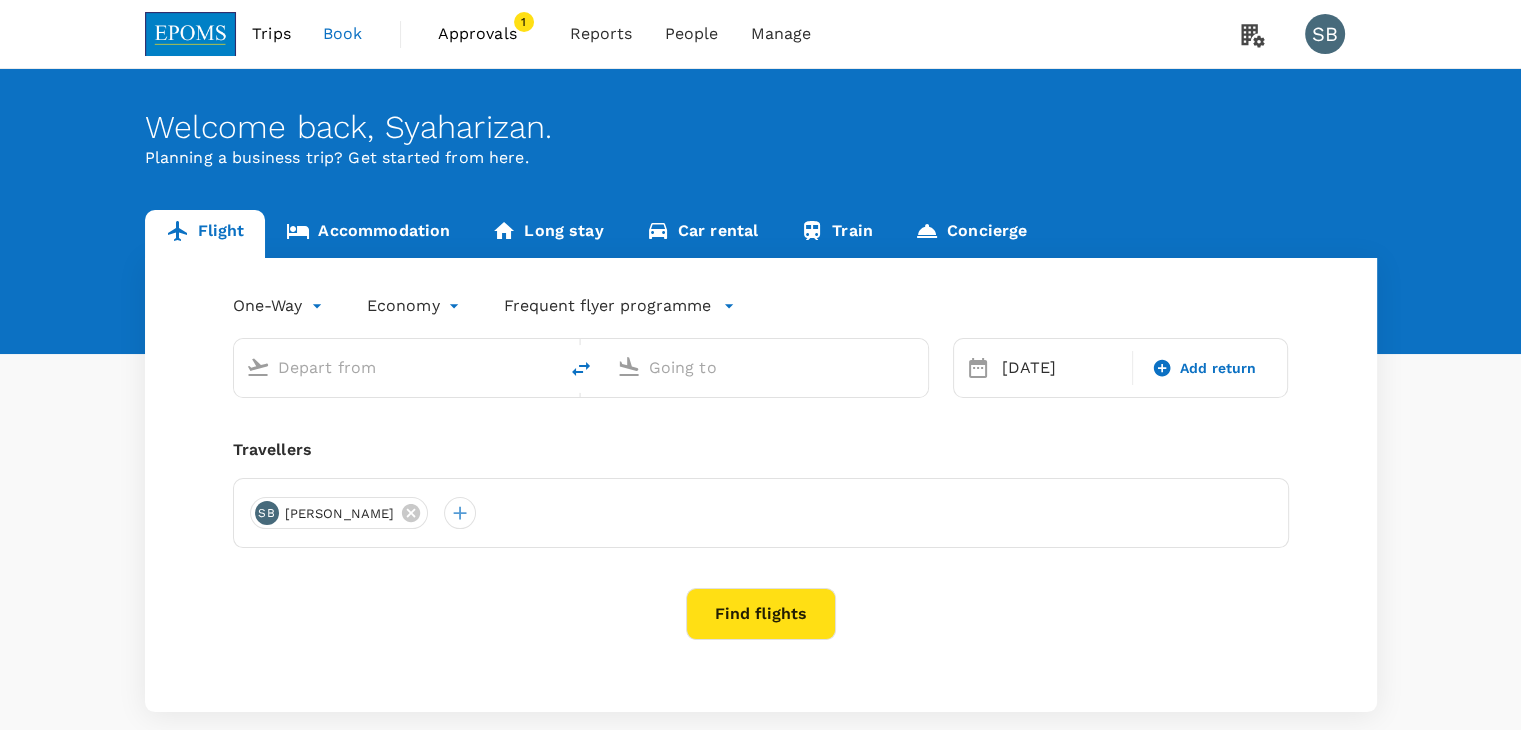 type on "Kuala Lumpur Intl ([GEOGRAPHIC_DATA])" 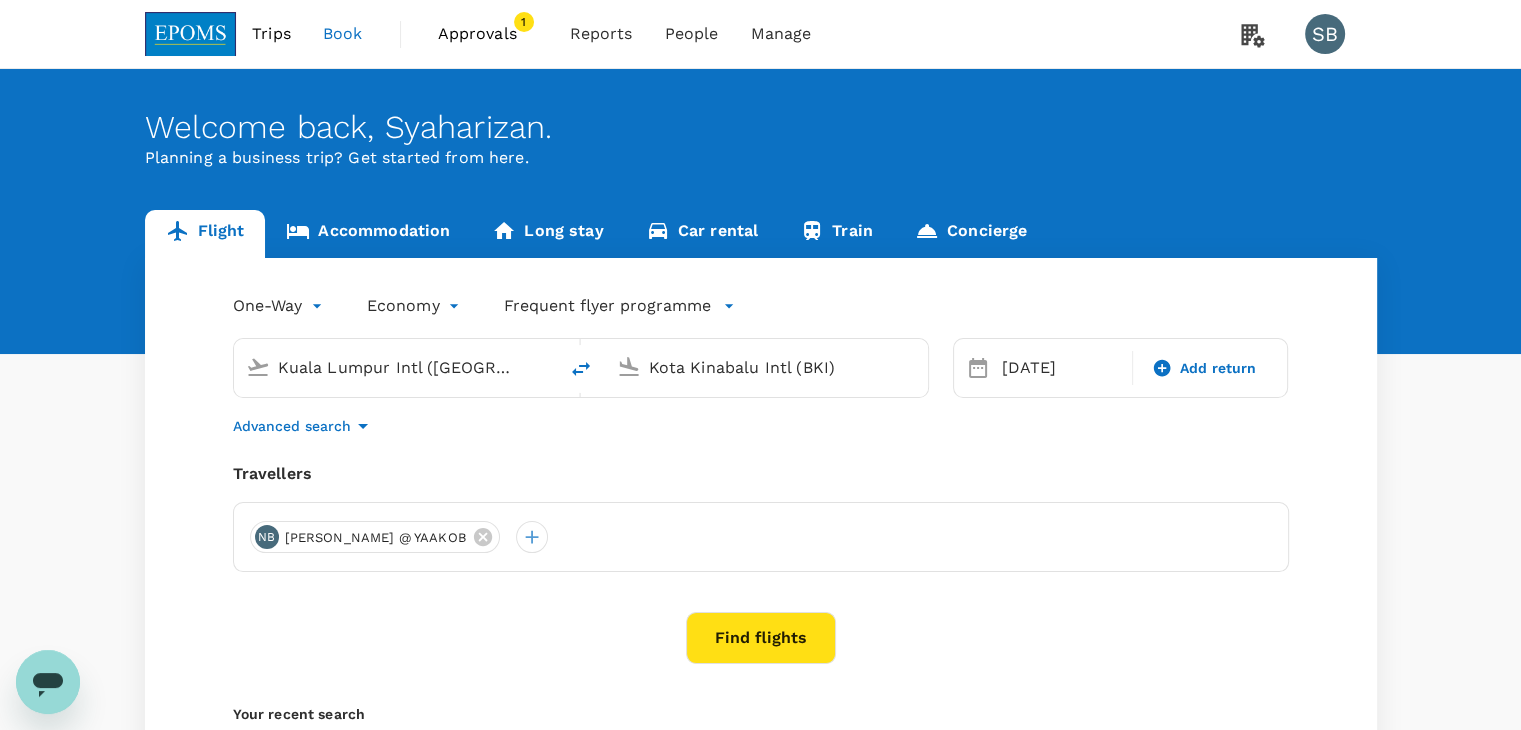 scroll, scrollTop: 0, scrollLeft: 0, axis: both 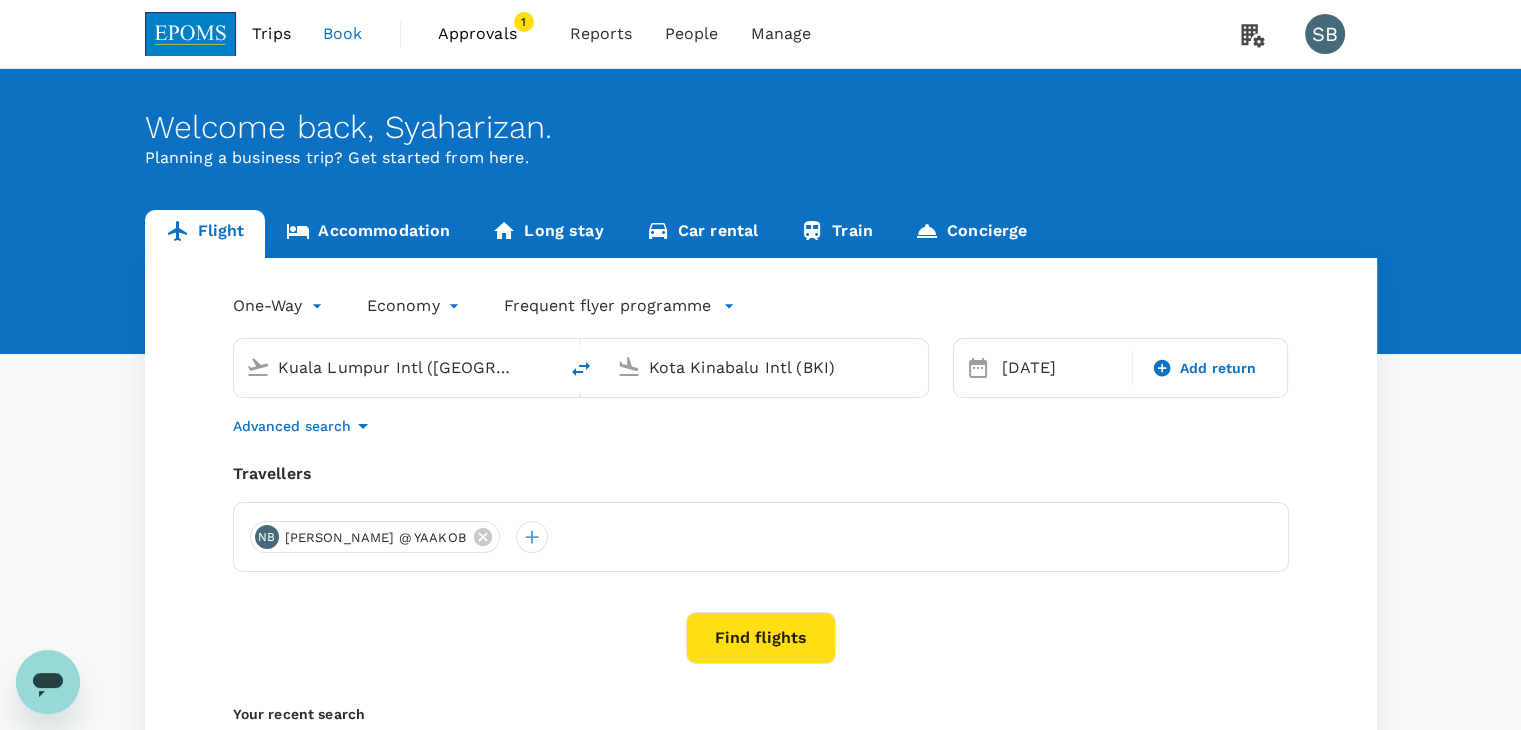 type 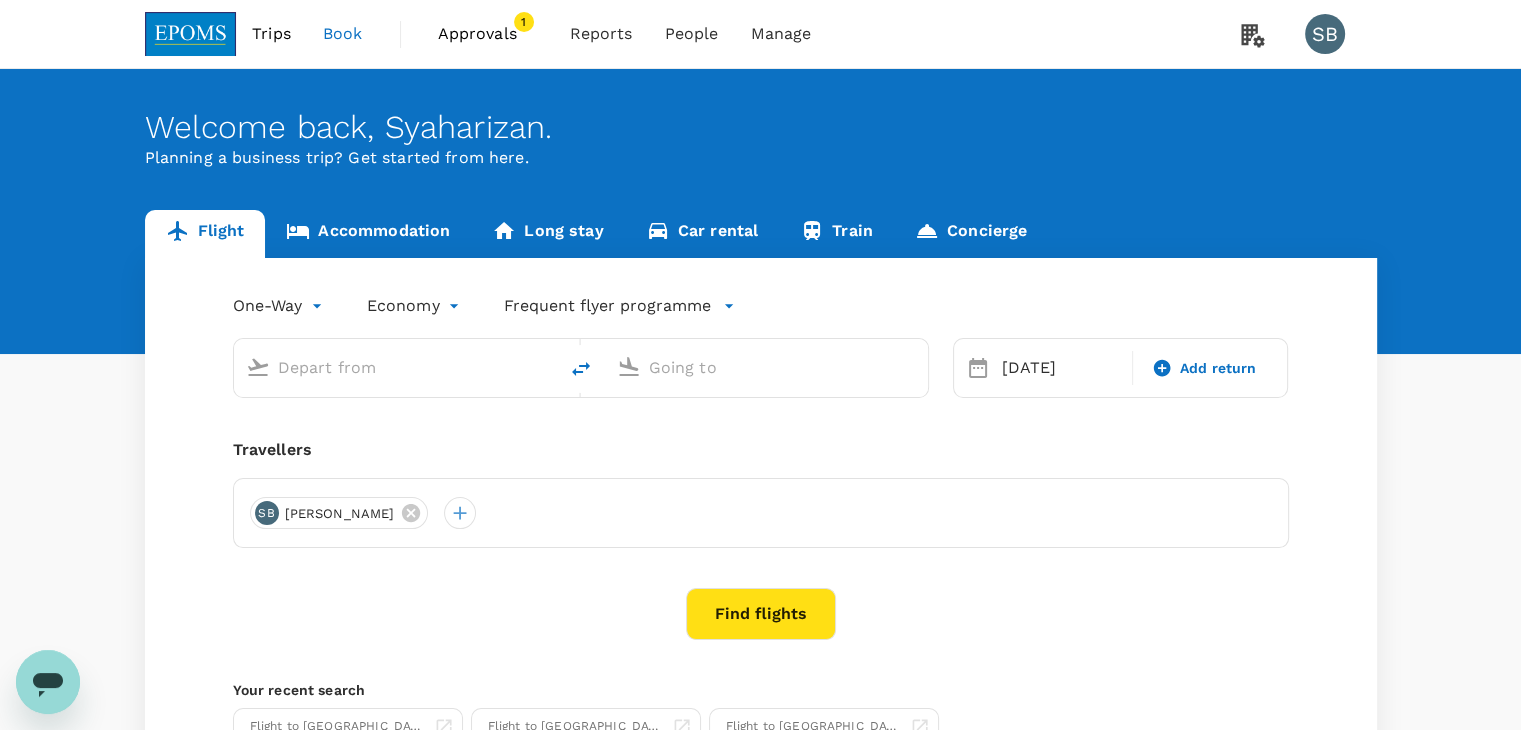 type on "Kuala Lumpur Intl ([GEOGRAPHIC_DATA])" 